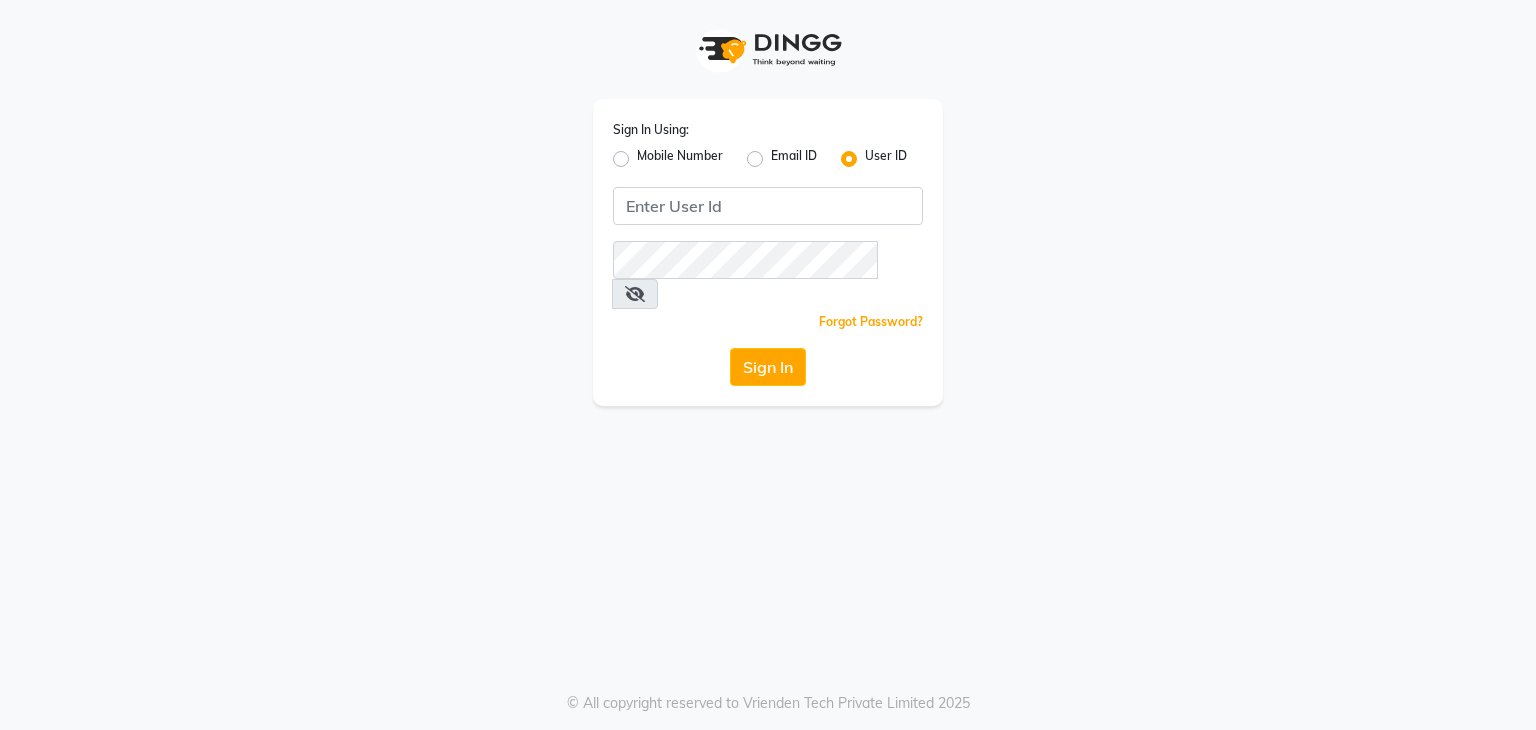 scroll, scrollTop: 0, scrollLeft: 0, axis: both 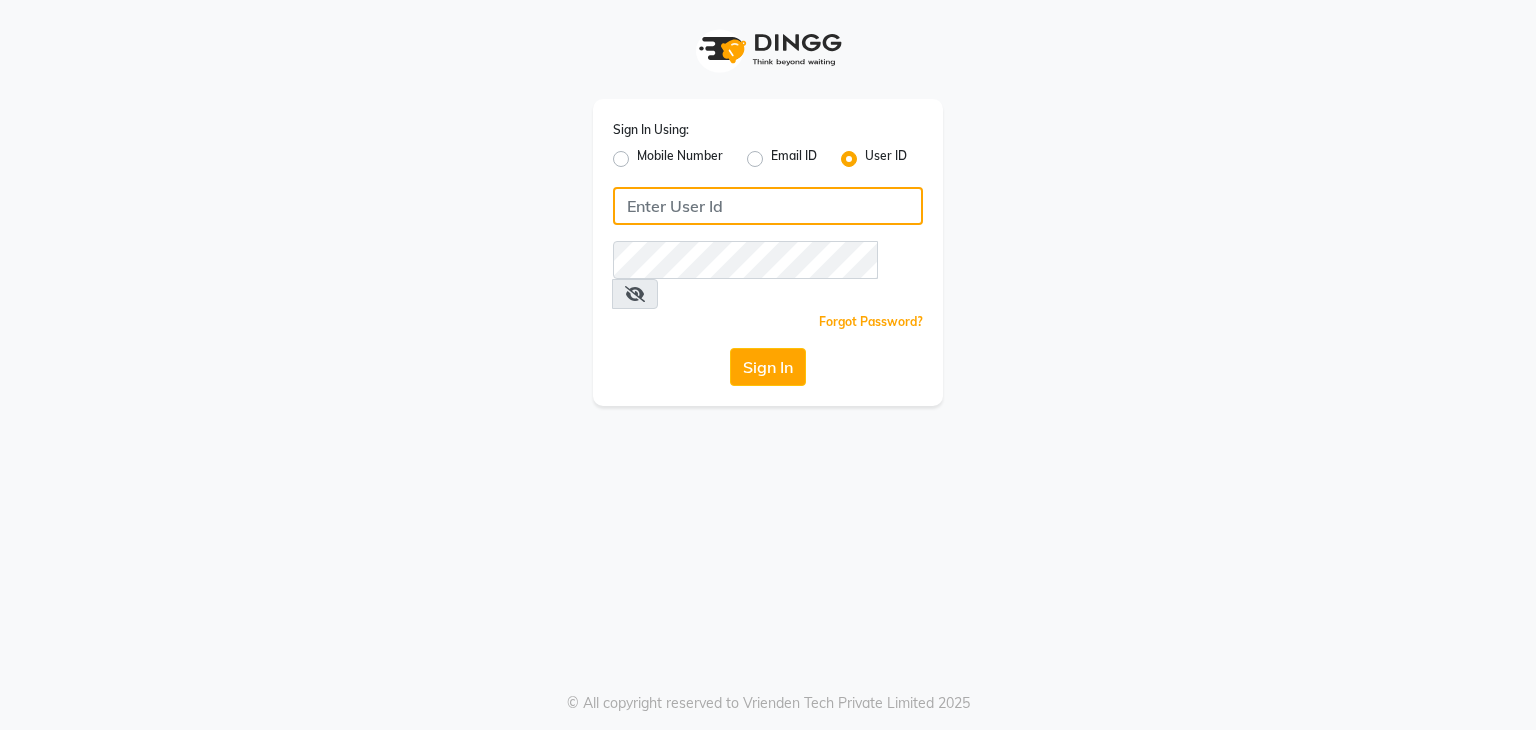 click 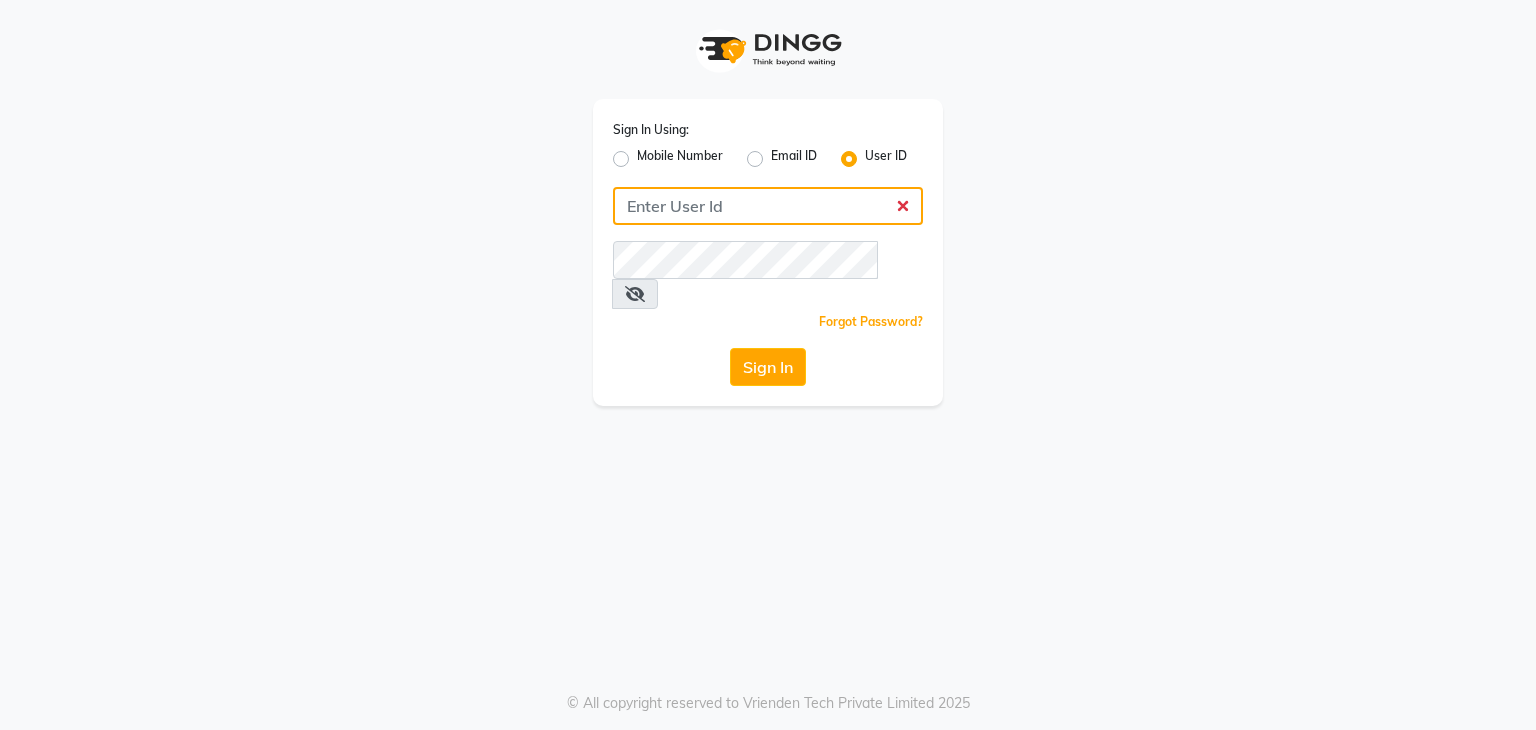 type on "pebbble" 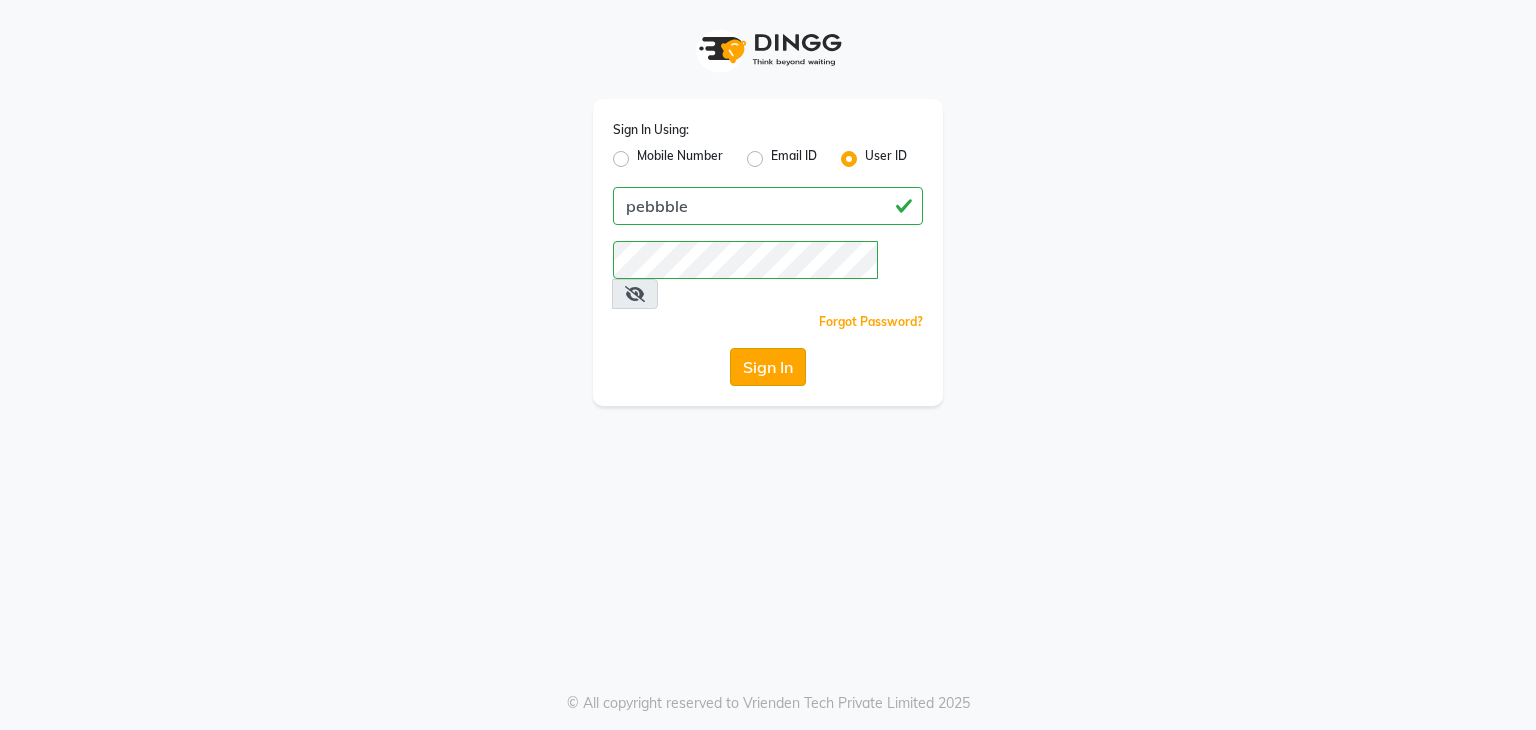 click on "Sign In" 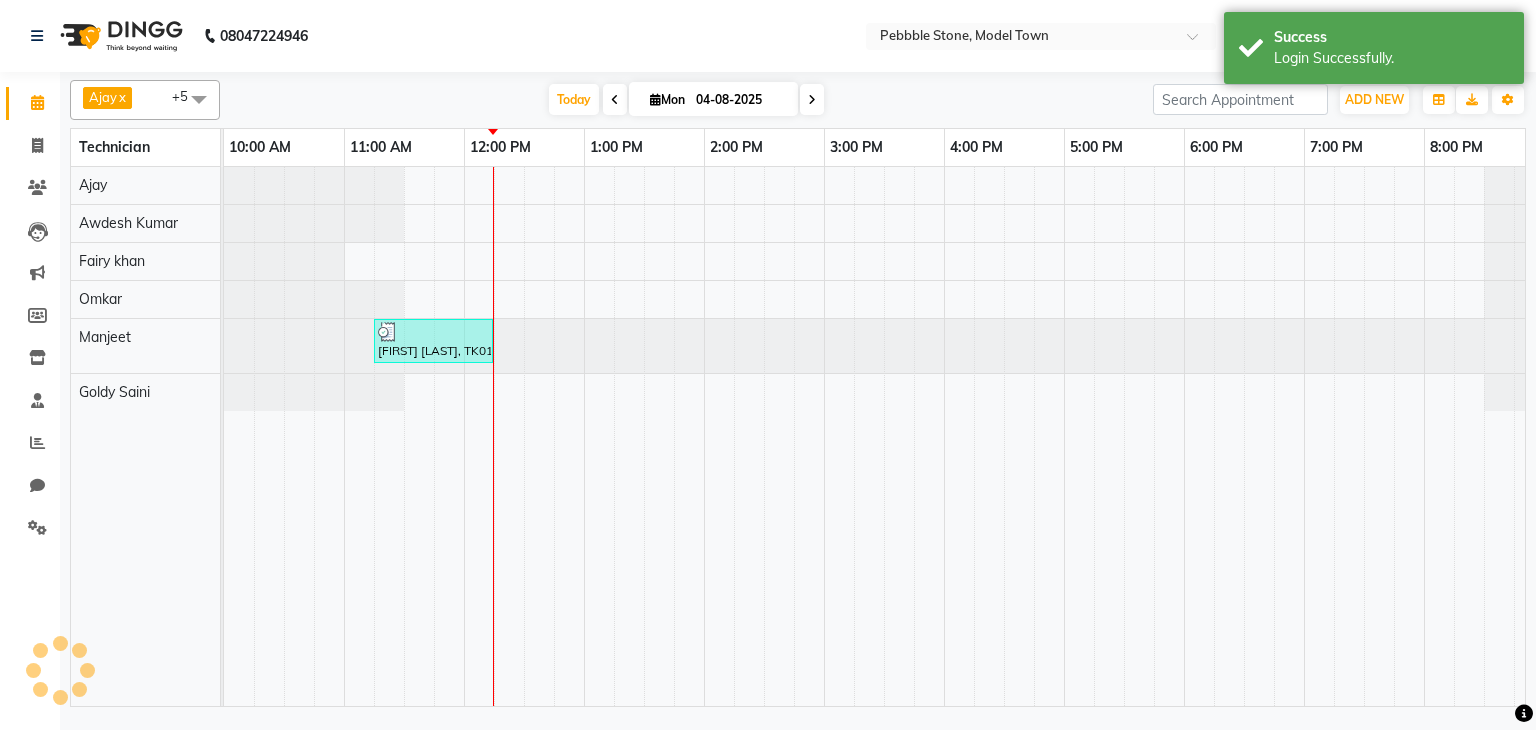 scroll, scrollTop: 0, scrollLeft: 0, axis: both 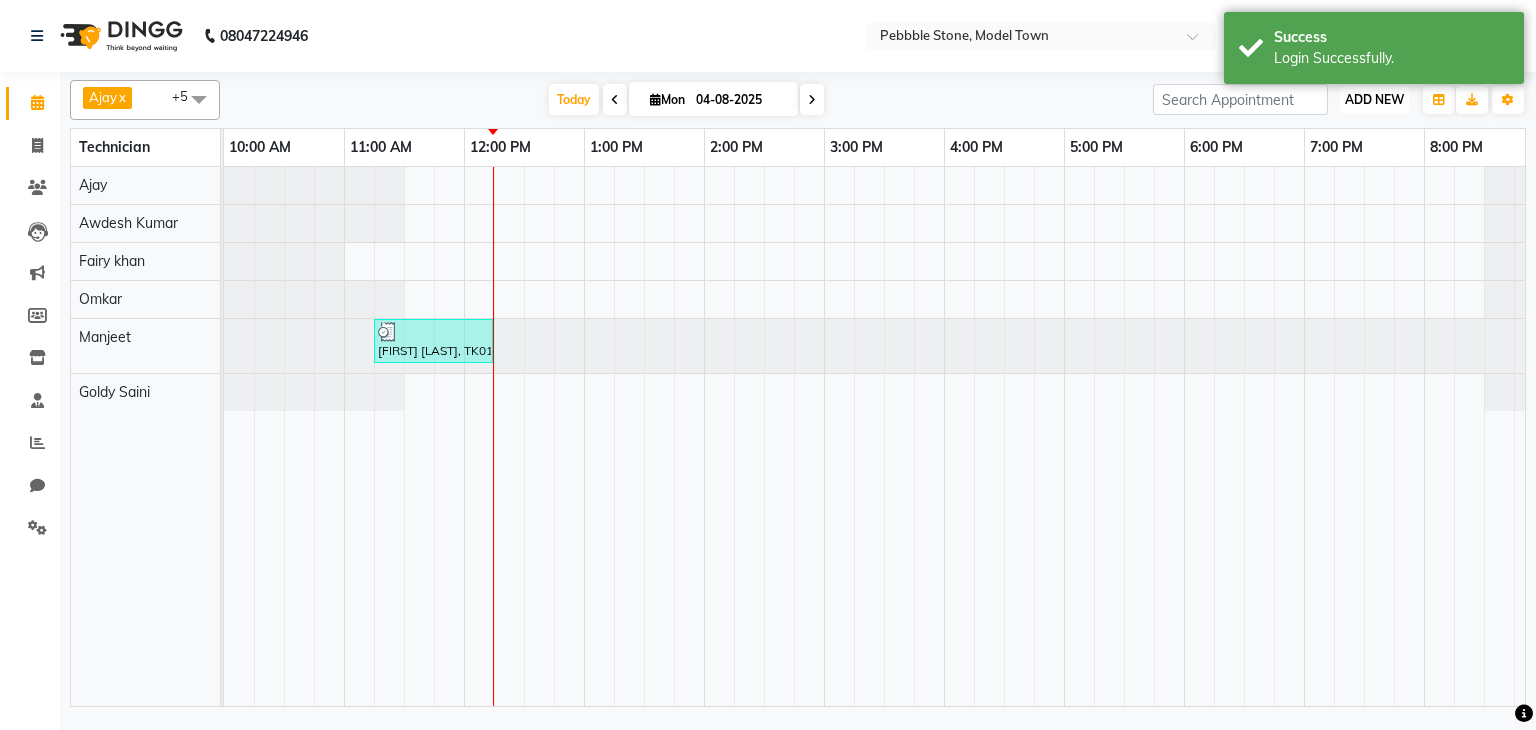 click on "ADD NEW" at bounding box center [1374, 99] 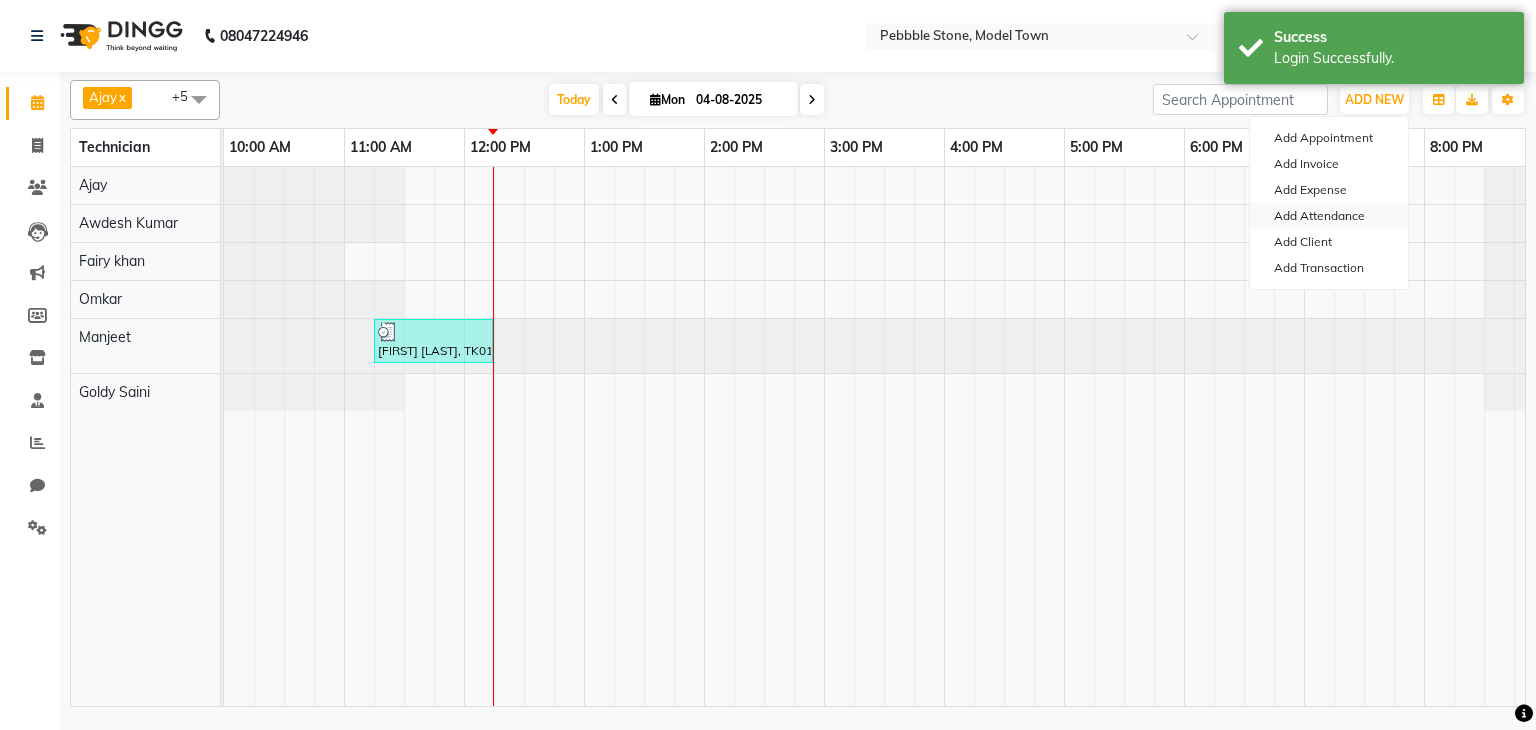 click on "Add Attendance" at bounding box center [1329, 216] 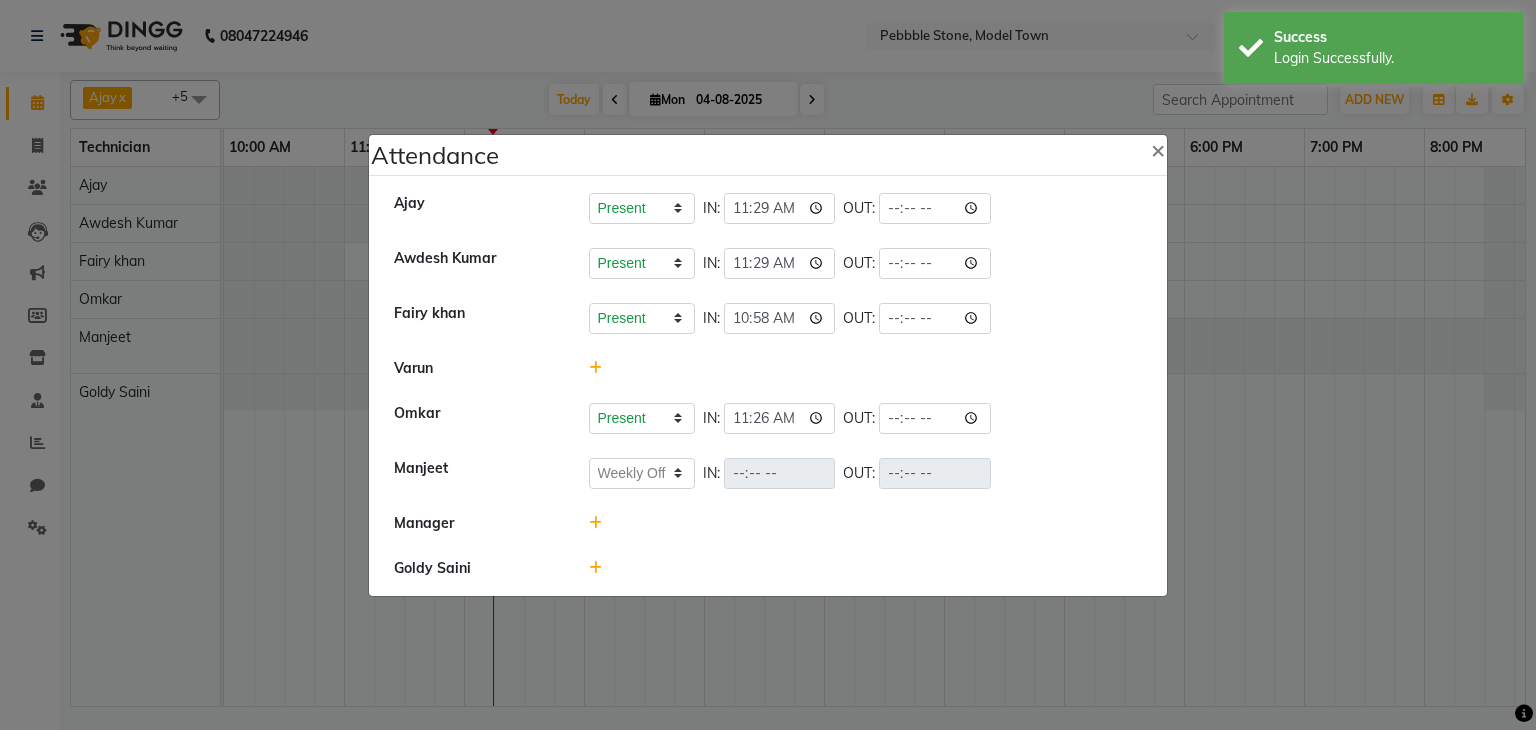 click 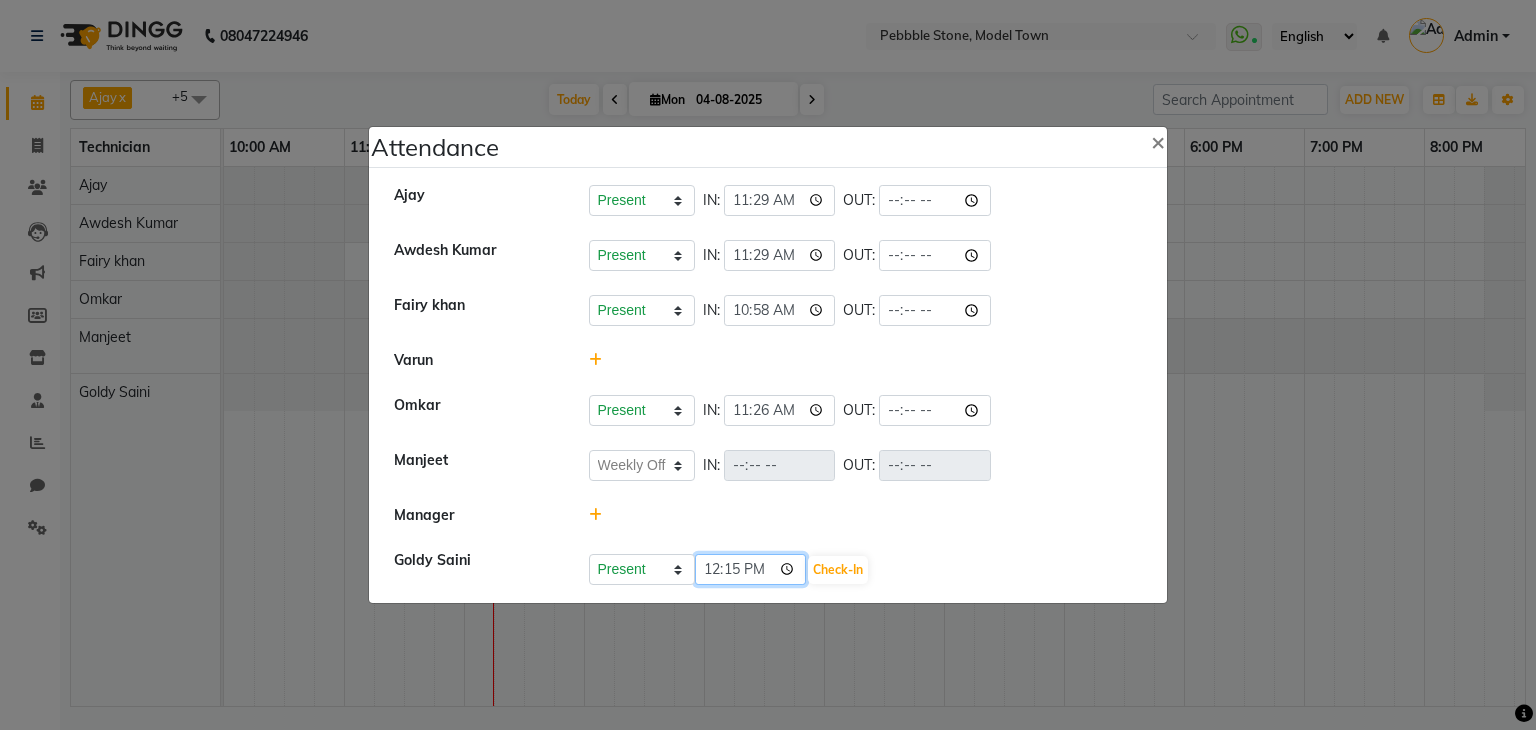 click on "12:15" 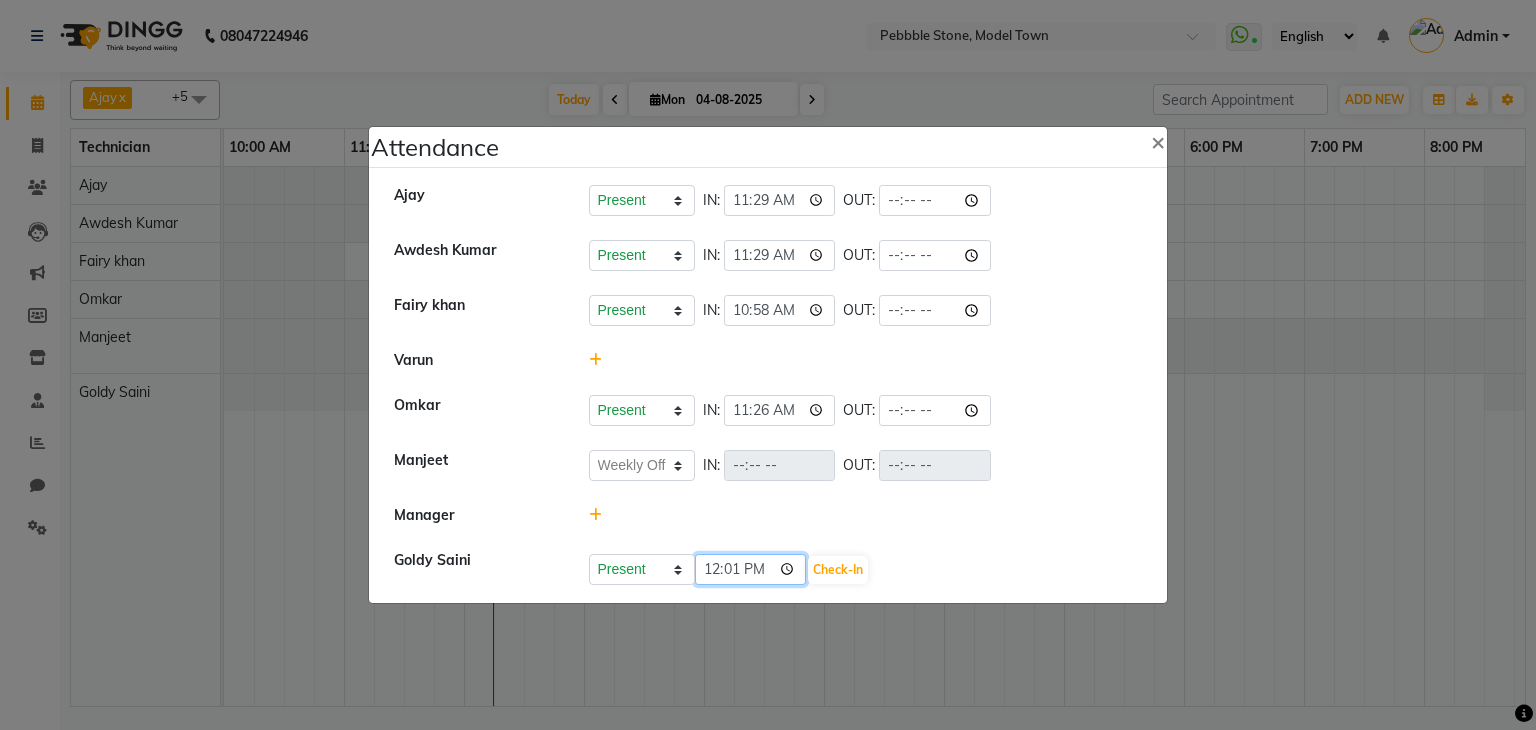 type on "12:11" 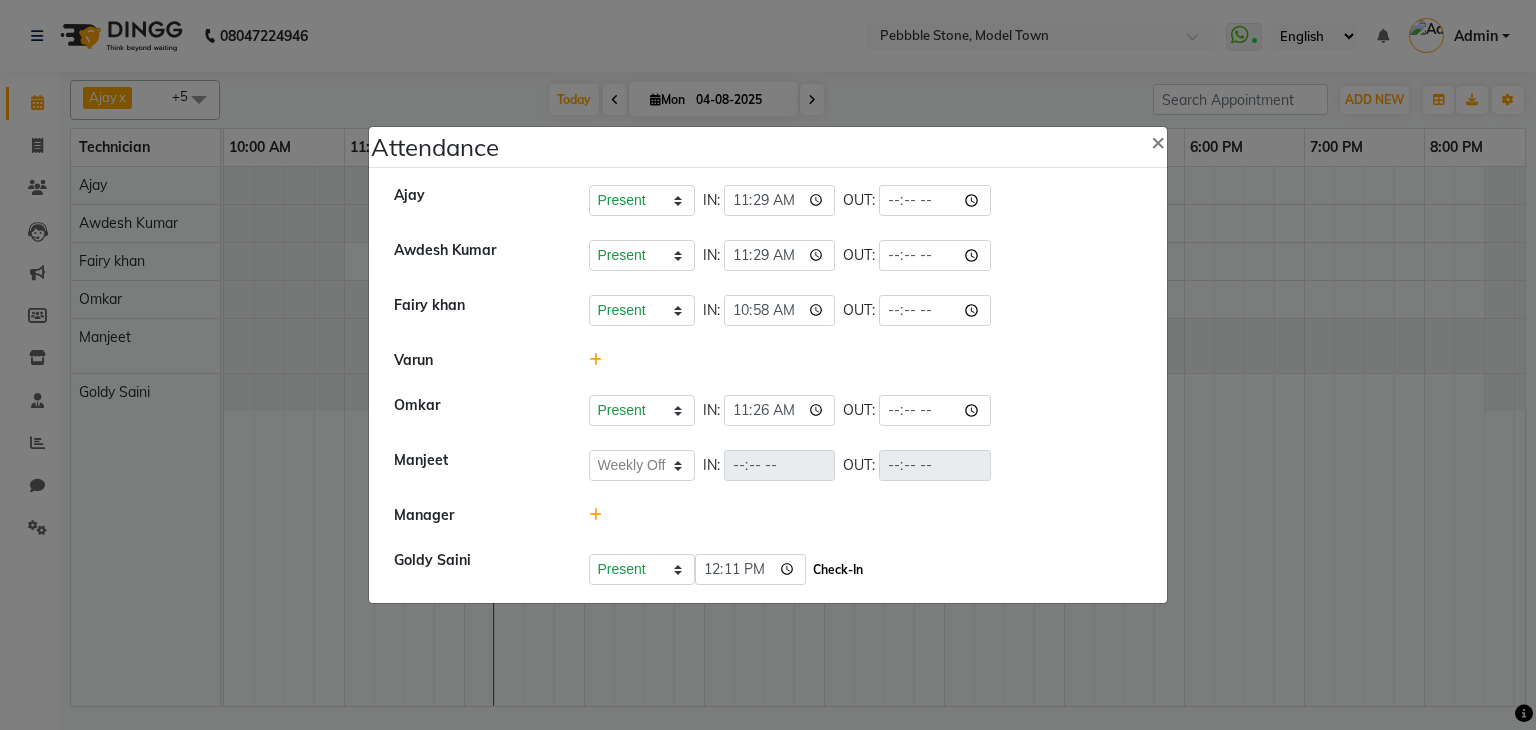 click on "Check-In" 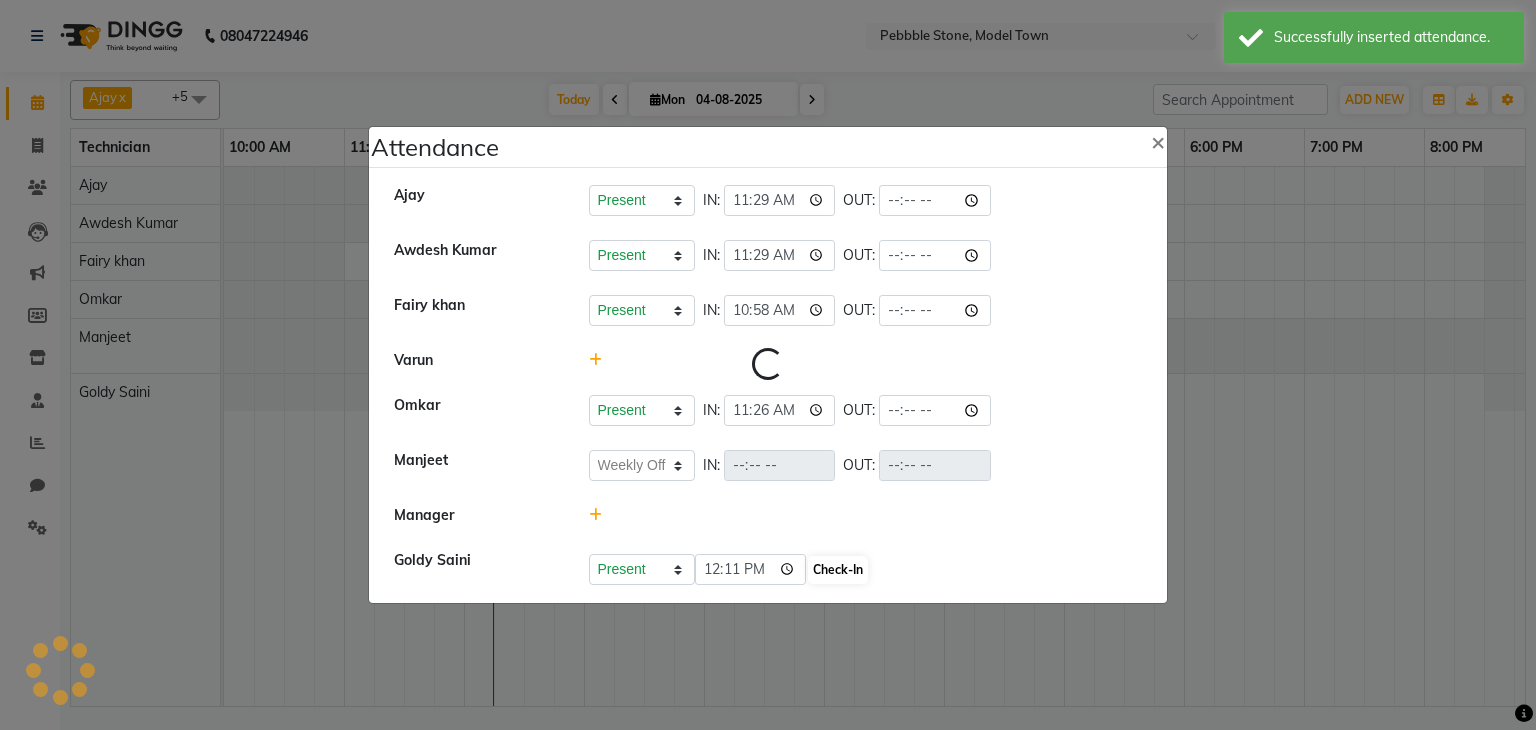 select on "W" 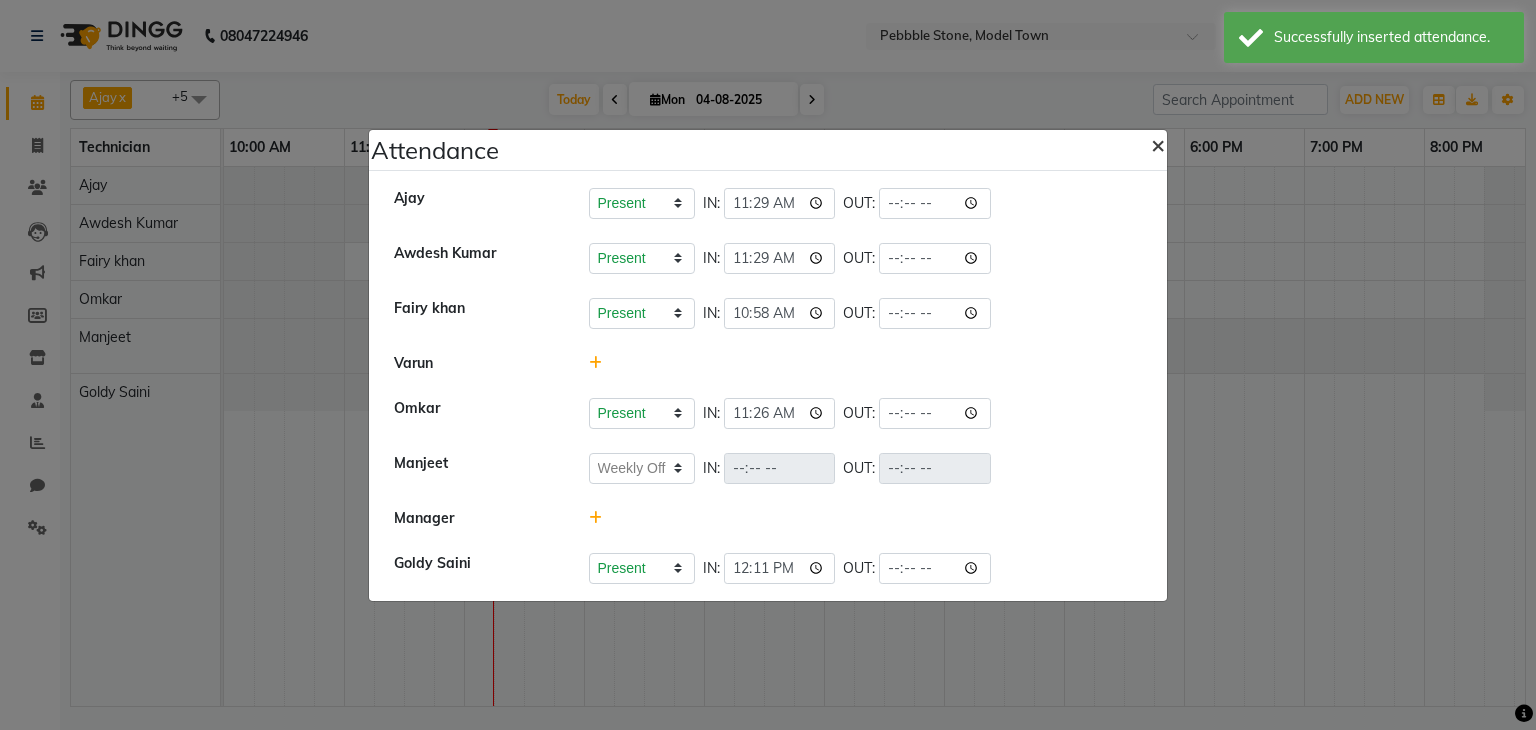 click on "×" 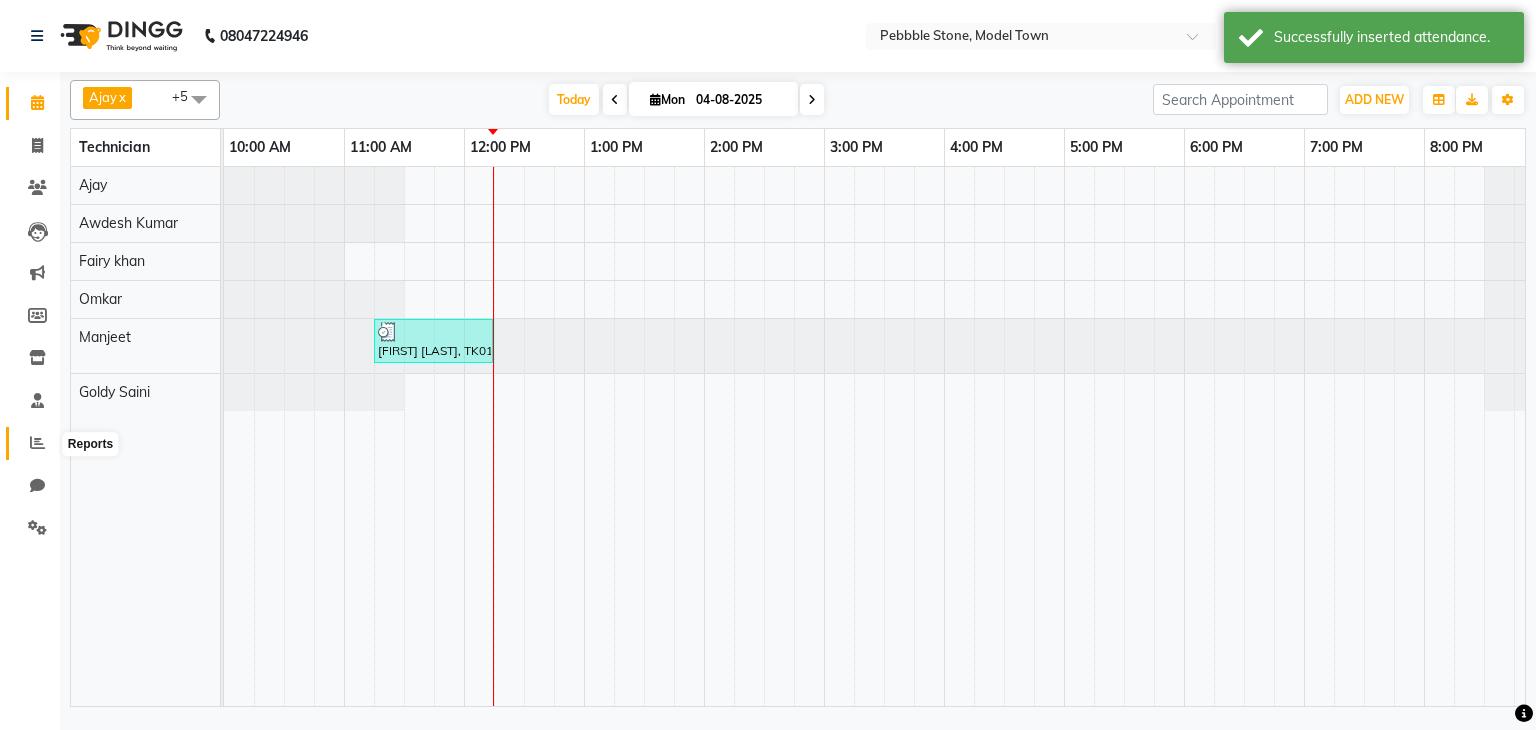 click 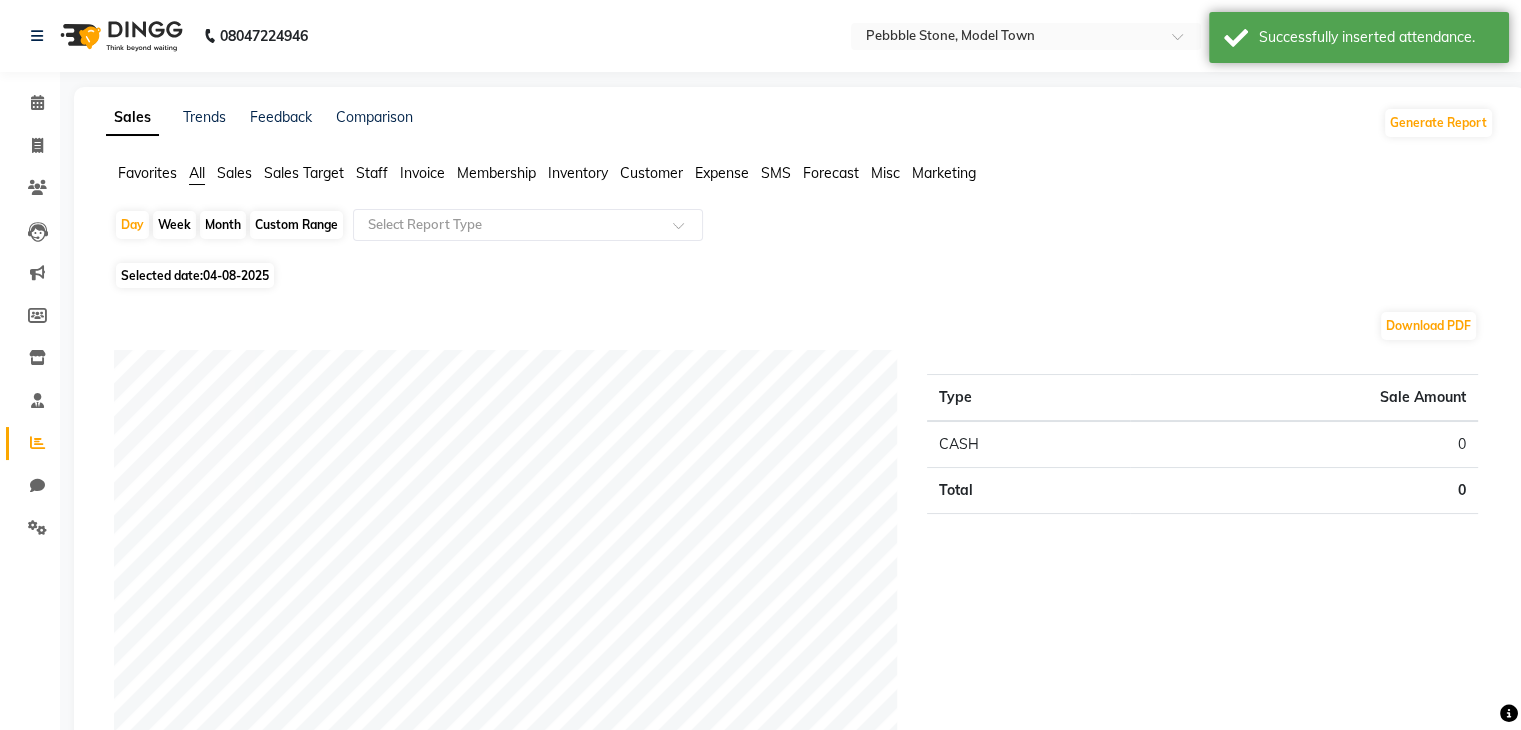 click on "Favorites All Sales Sales Target Staff Invoice Membership Inventory Customer Expense SMS Forecast Misc Marketing" 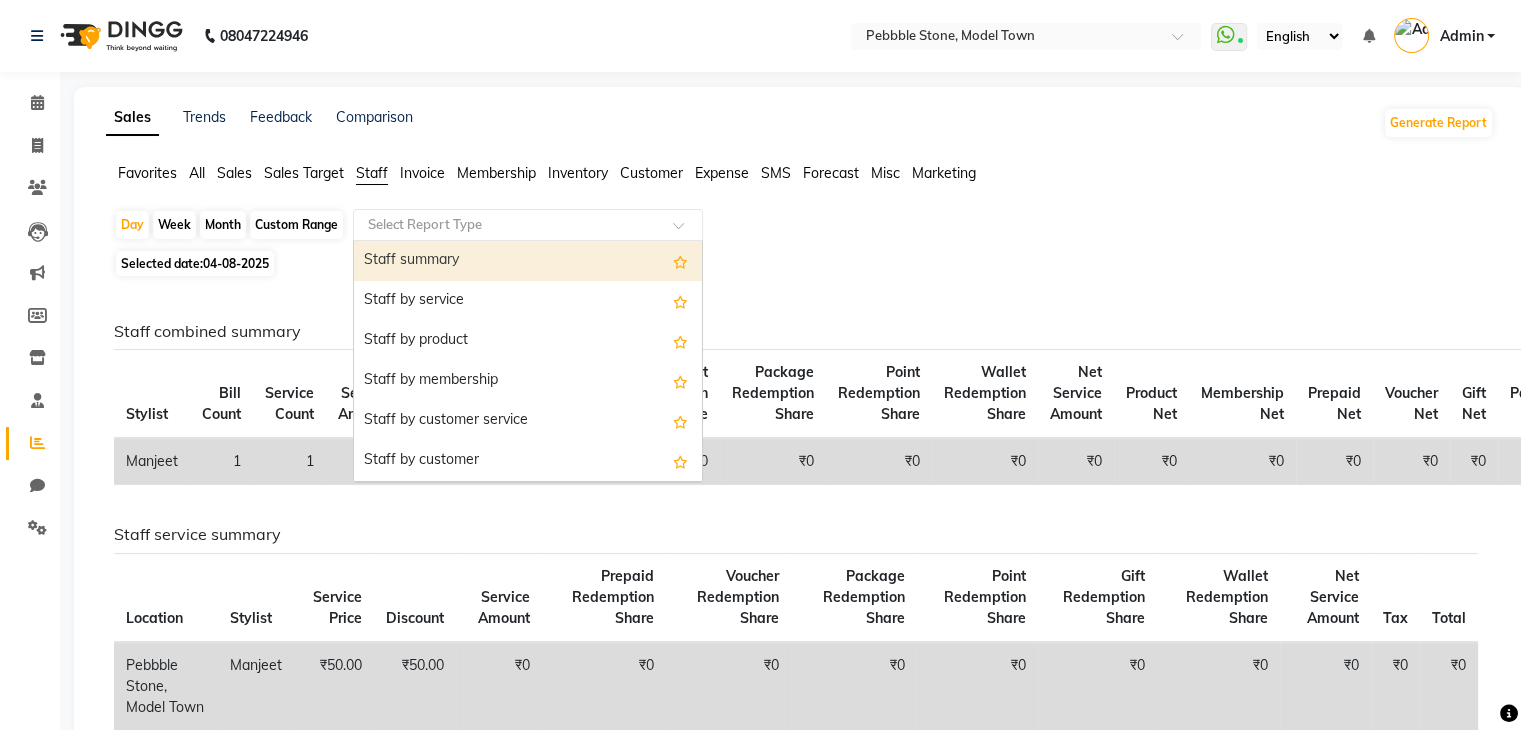 click on "Select Report Type" 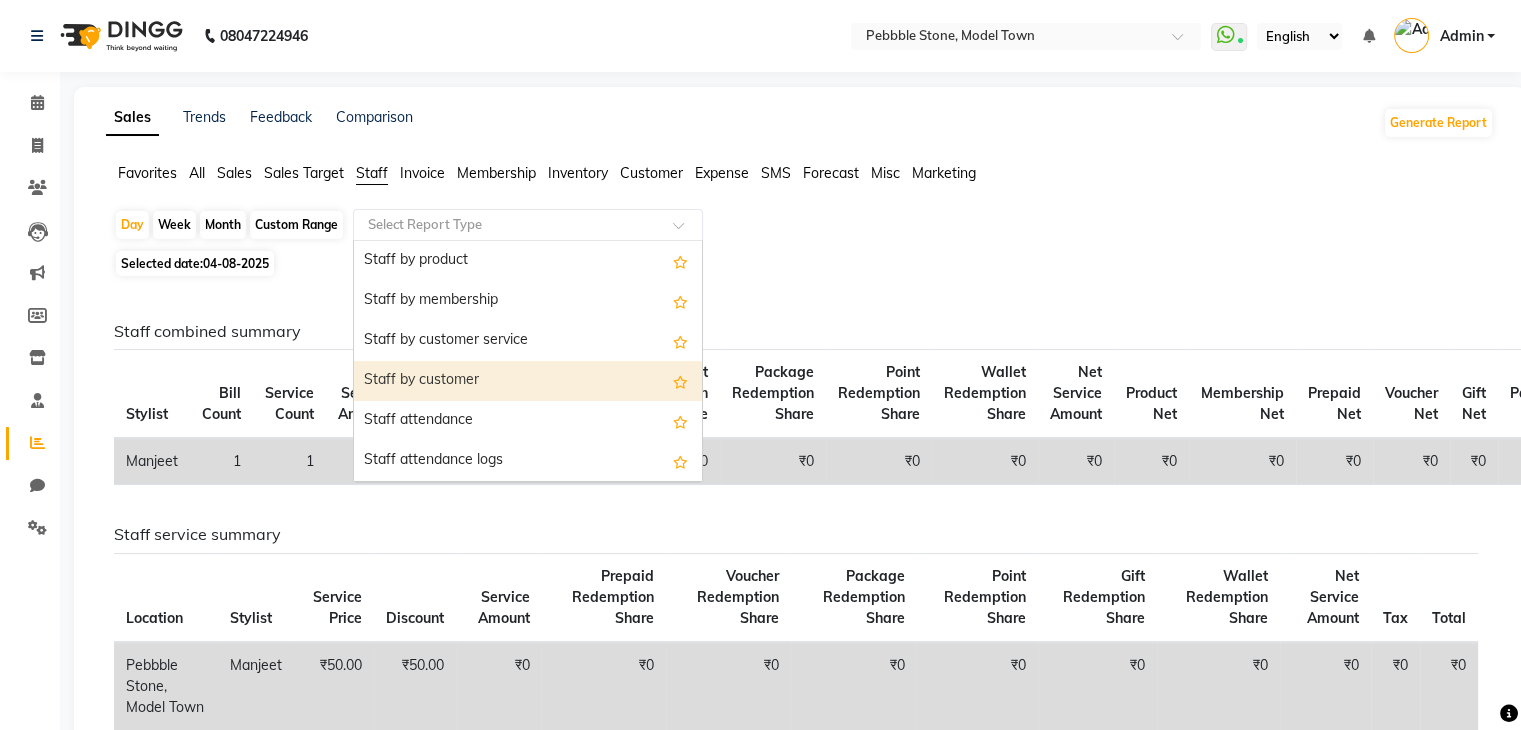 scroll, scrollTop: 120, scrollLeft: 0, axis: vertical 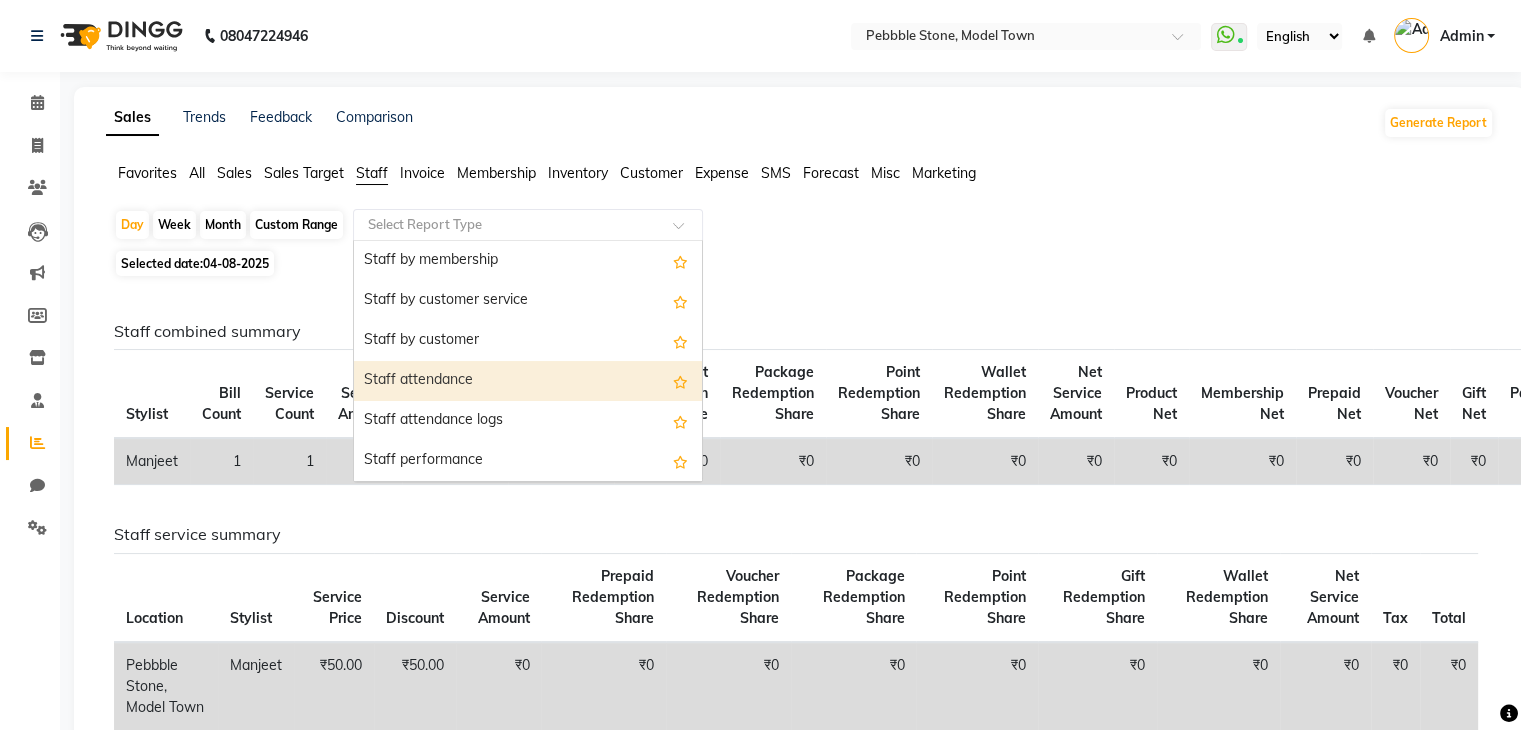 click on "Staff attendance" at bounding box center (528, 381) 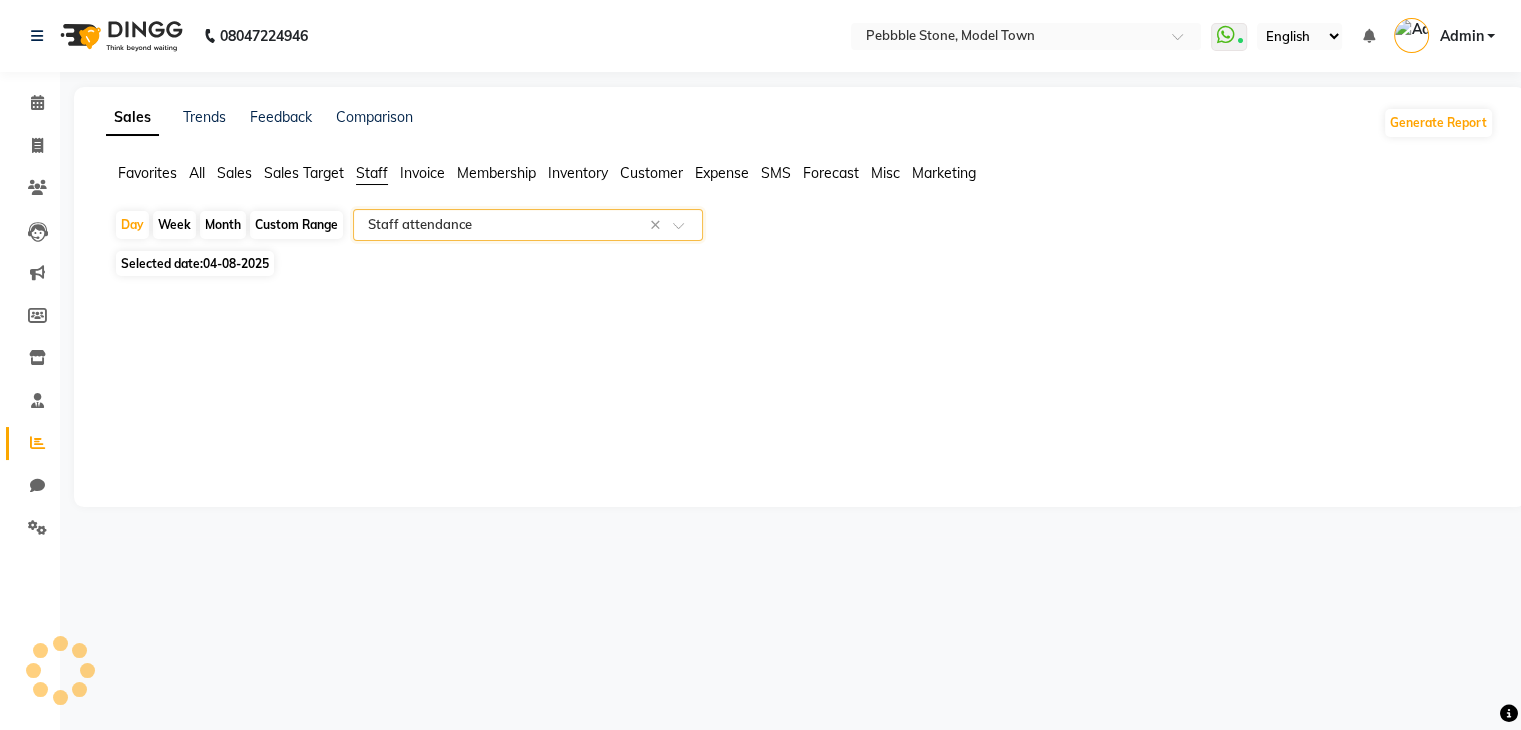 select on "full_report" 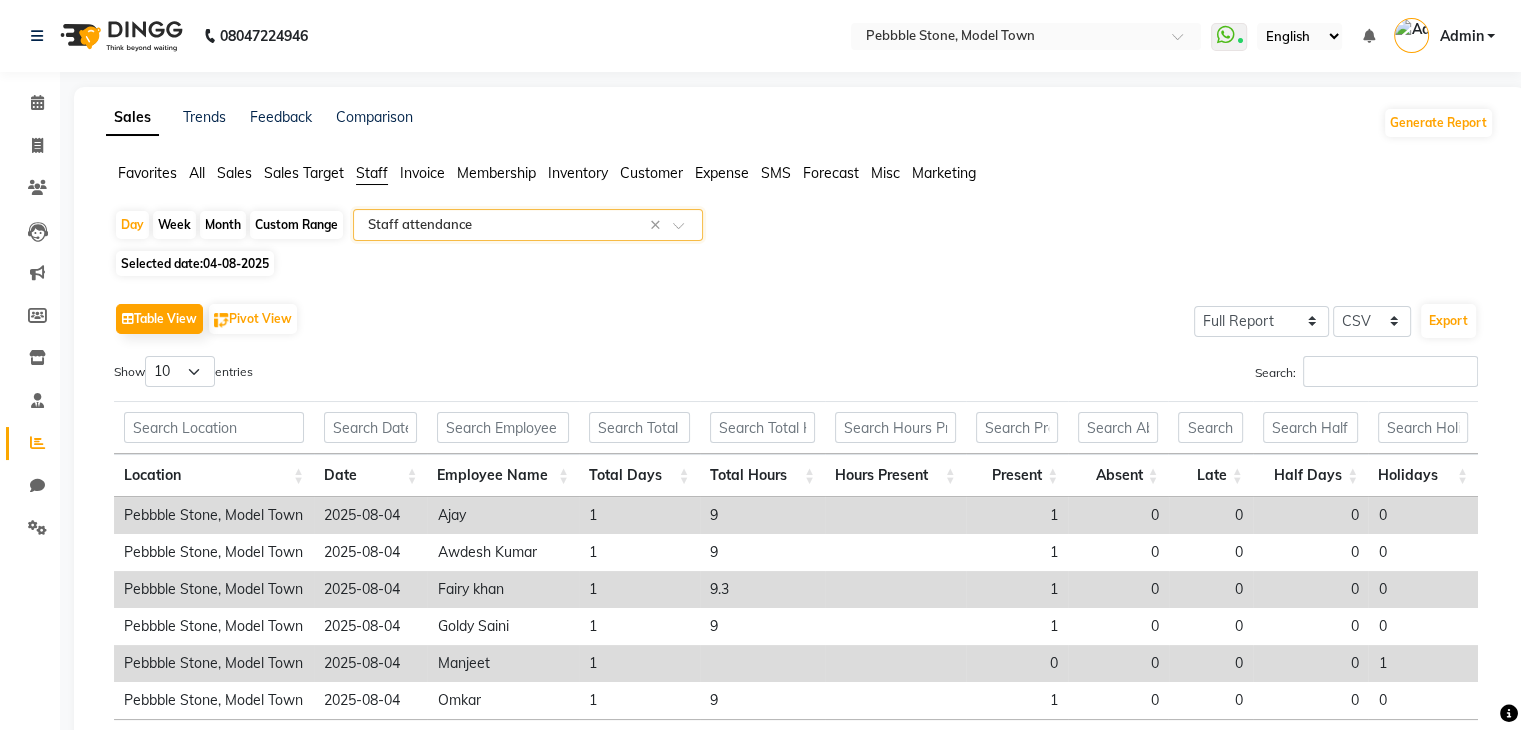 scroll, scrollTop: 154, scrollLeft: 0, axis: vertical 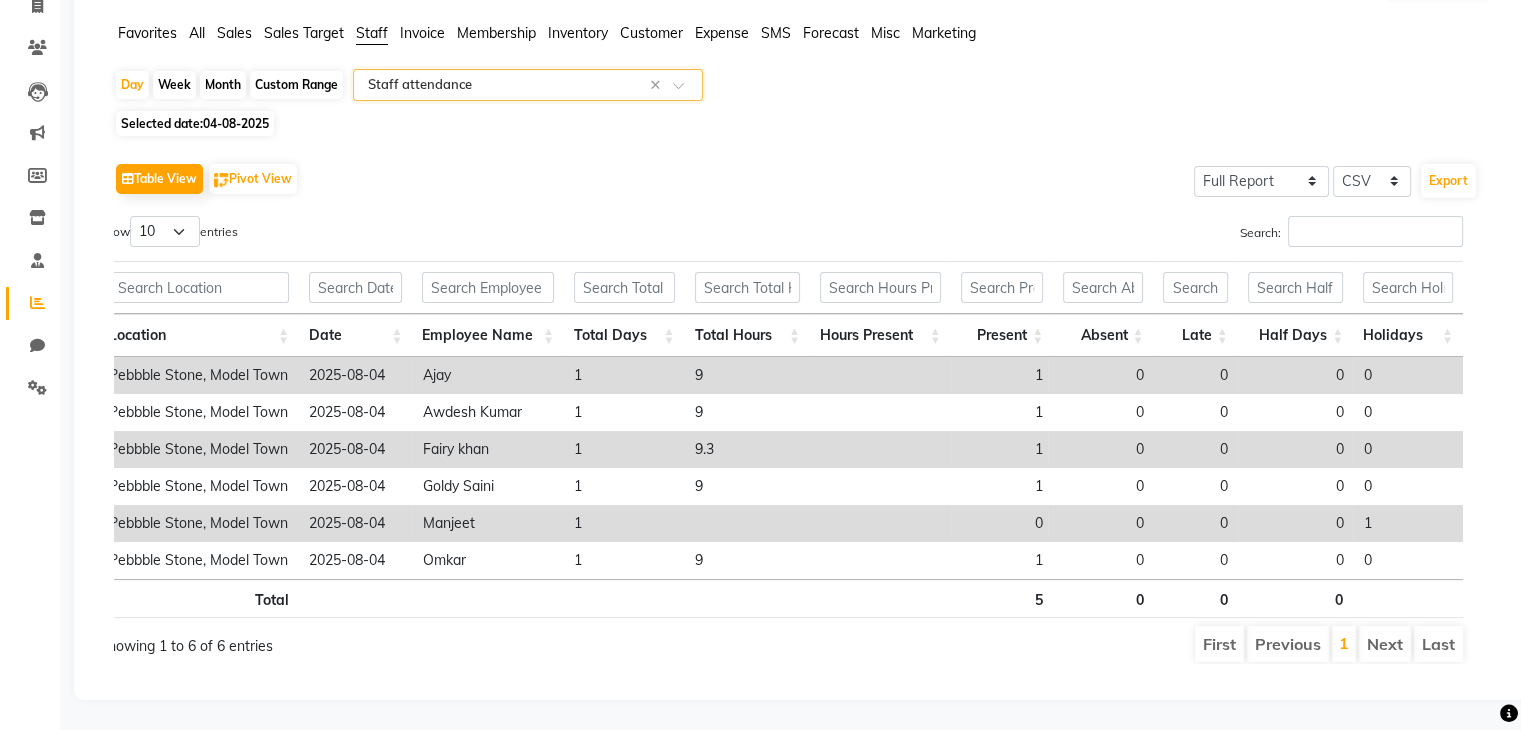 click on "Holidays" at bounding box center [1408, 335] 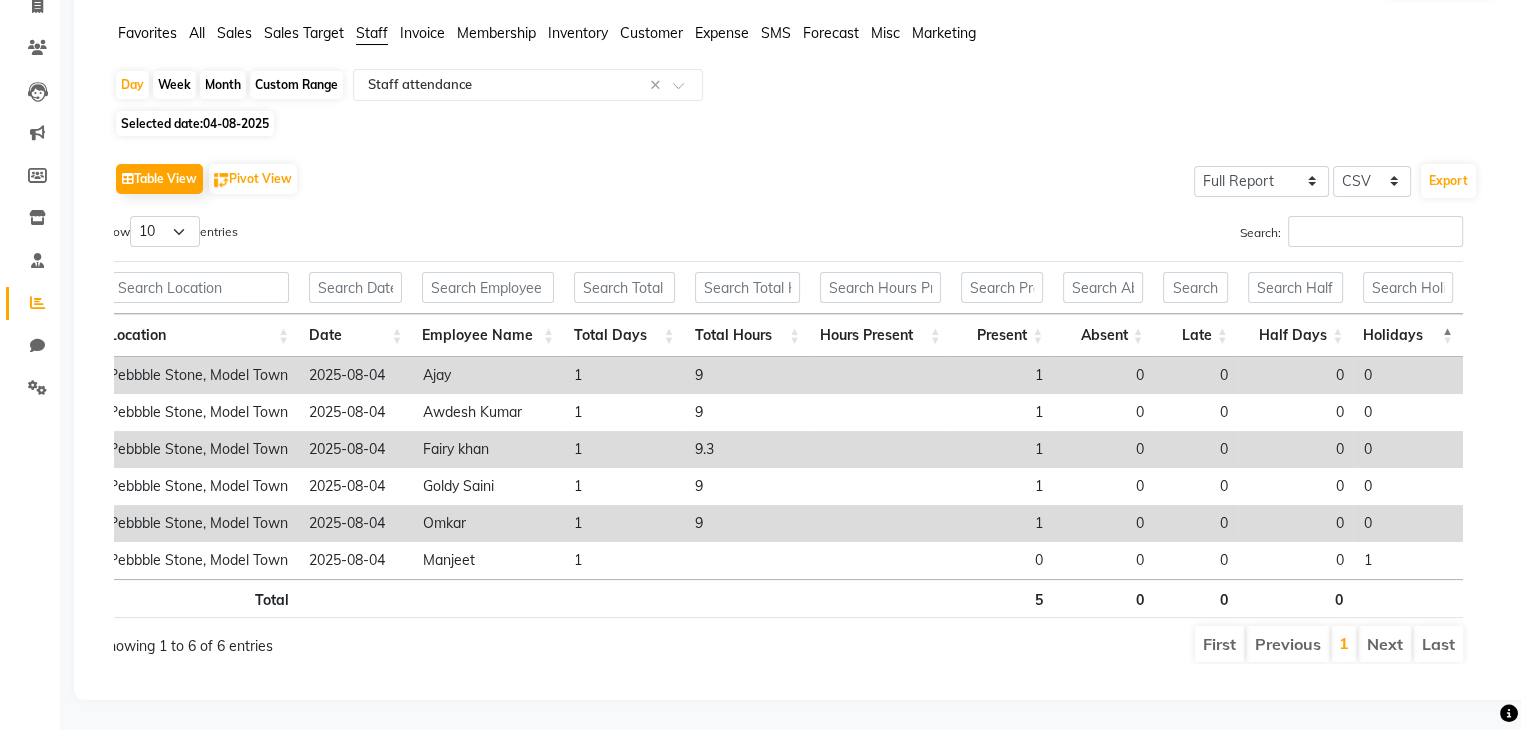 click on "Holidays" at bounding box center (1408, 335) 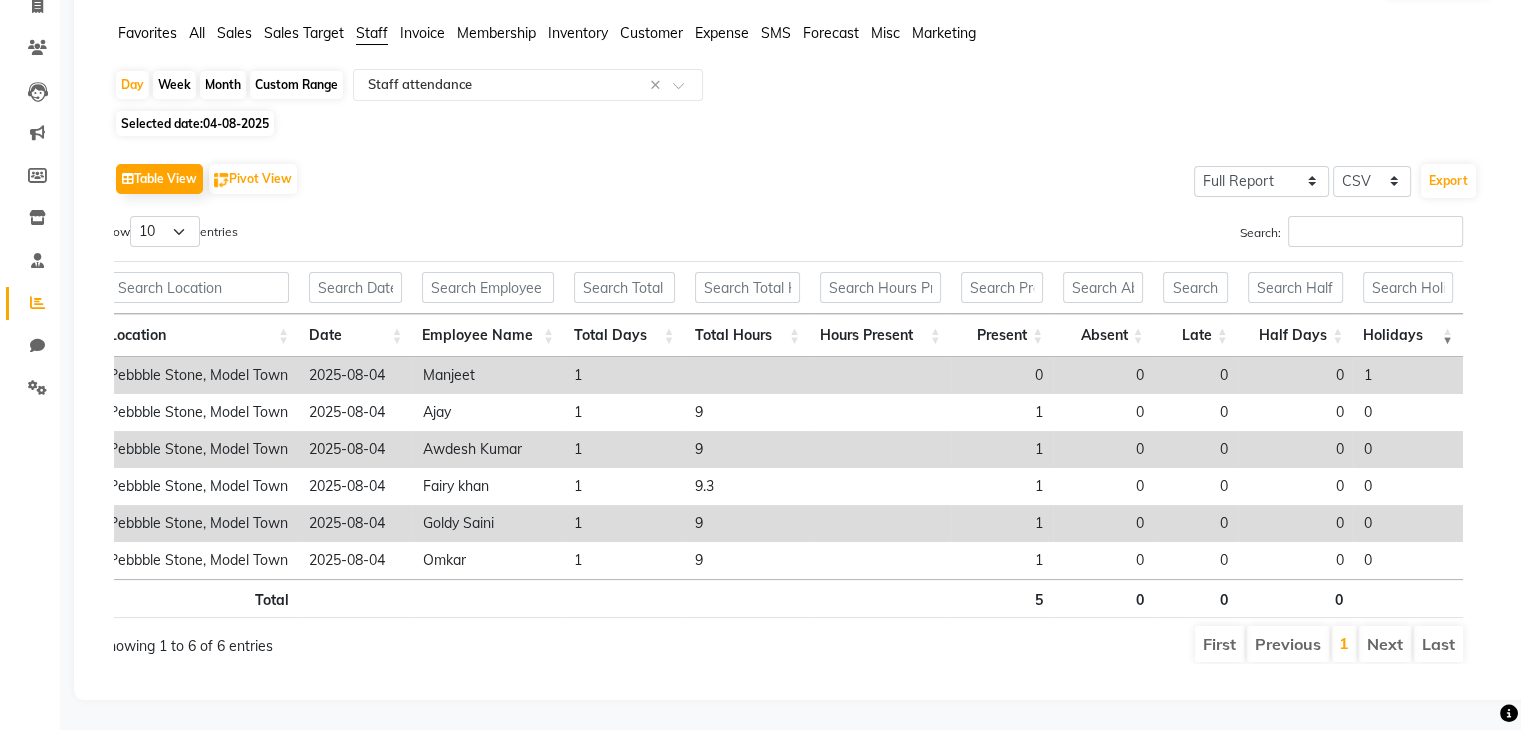 click on "Holidays" at bounding box center (1408, 335) 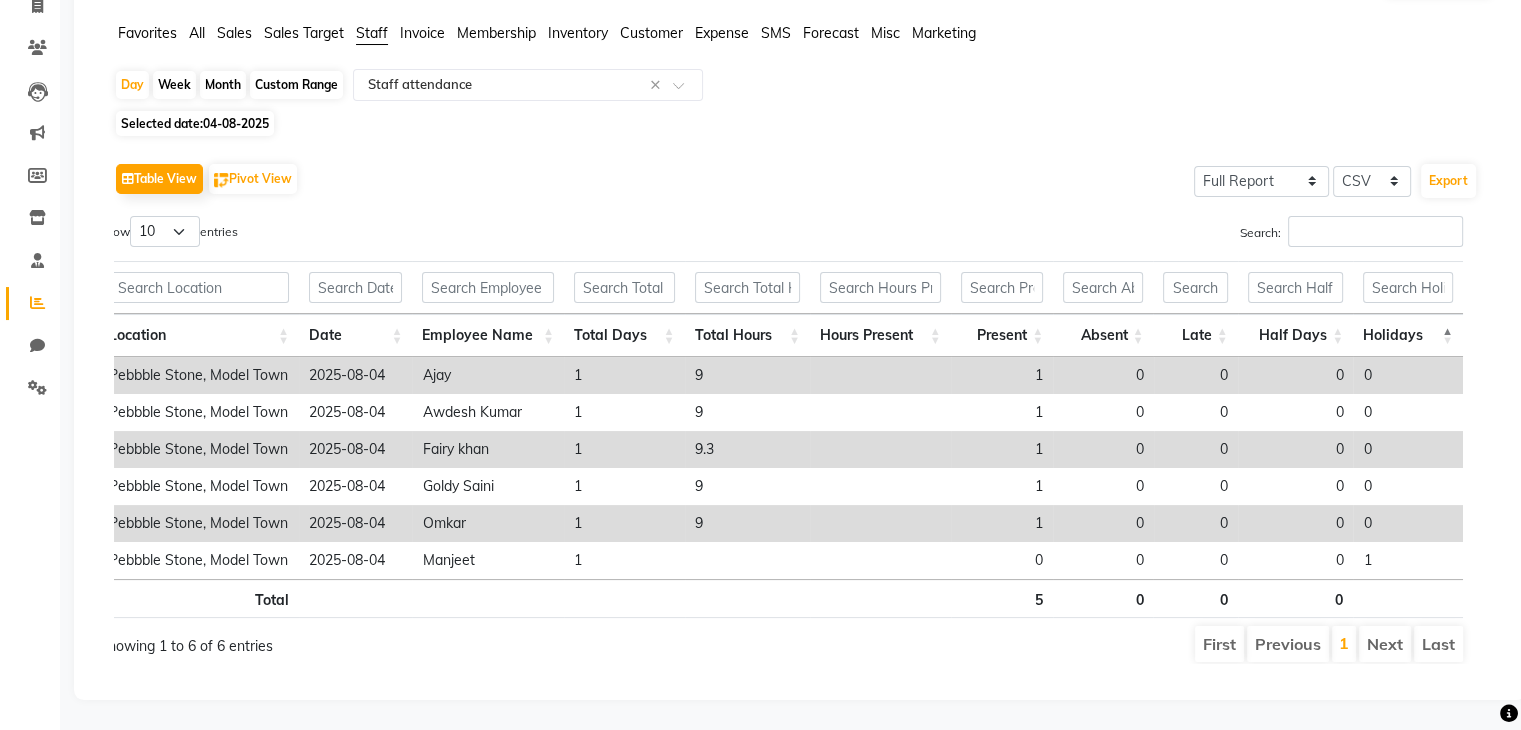 click on "Late" at bounding box center (1195, 335) 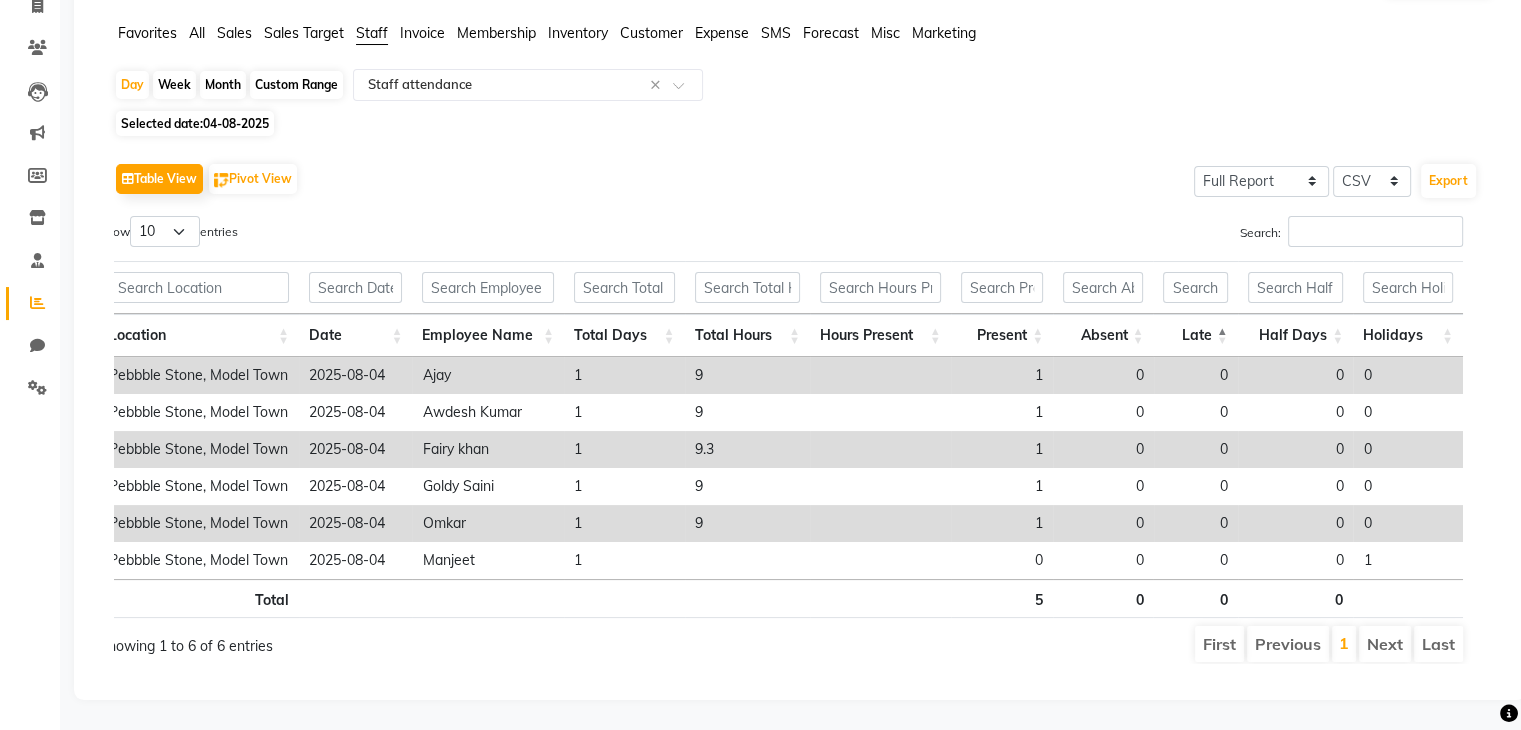 click on "Late" at bounding box center (1195, 335) 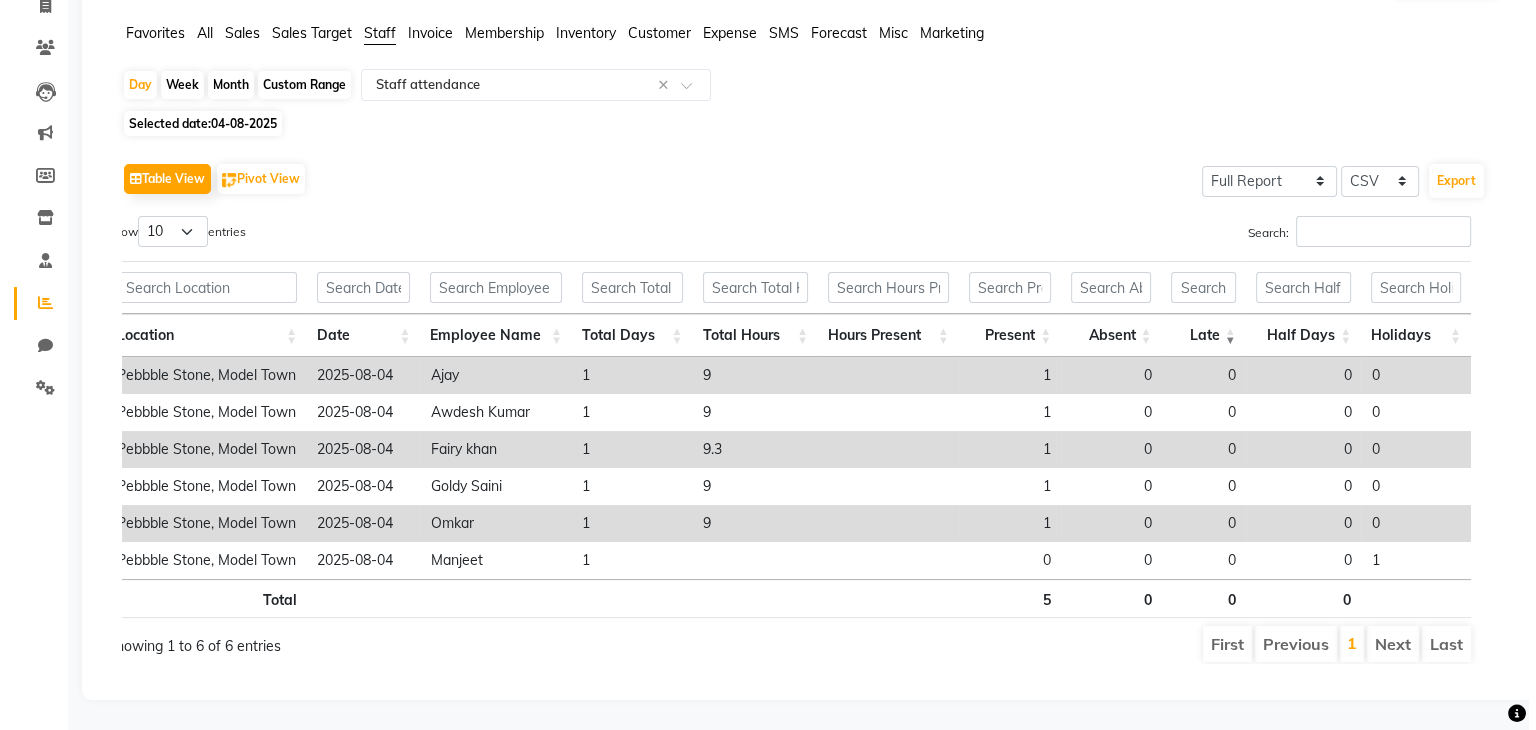 scroll, scrollTop: 0, scrollLeft: 0, axis: both 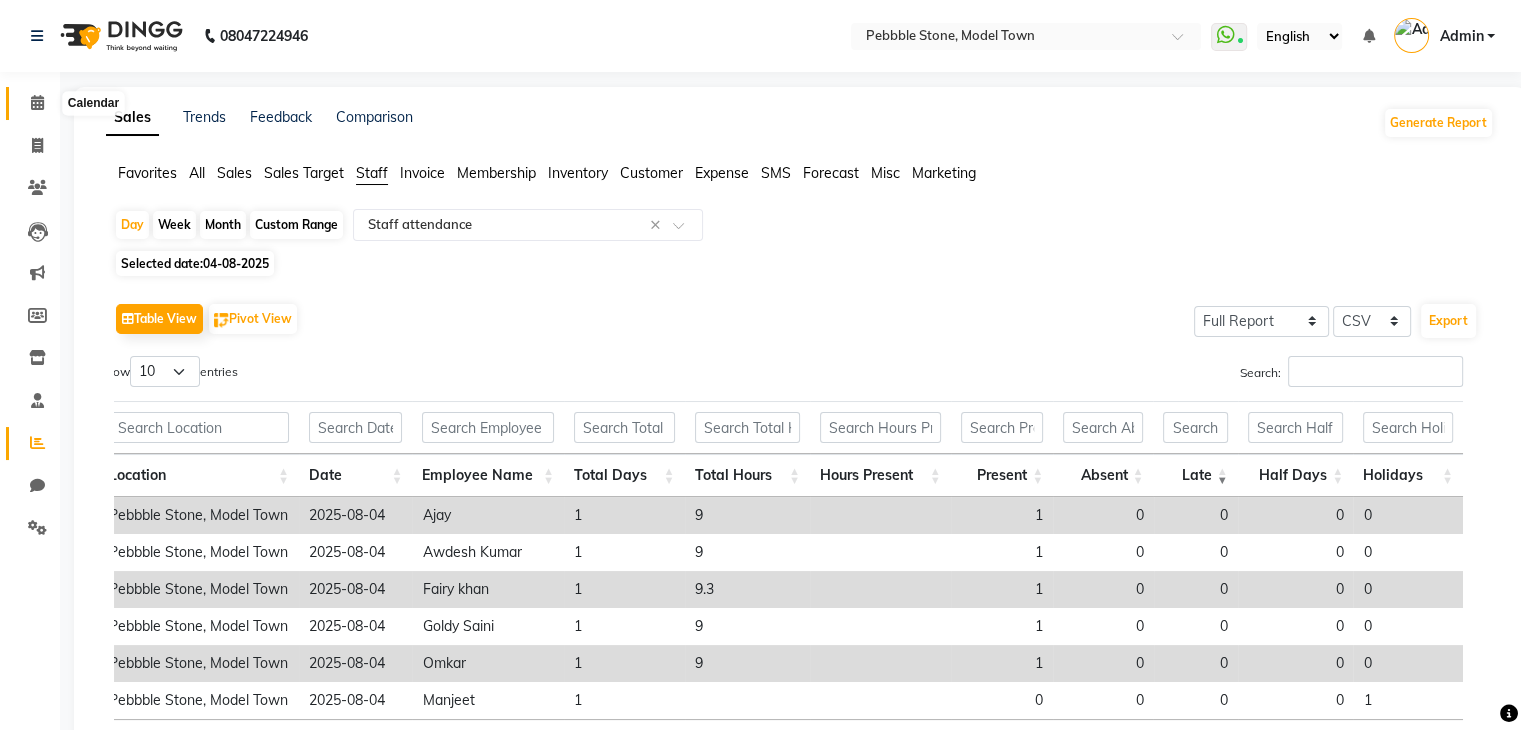 click 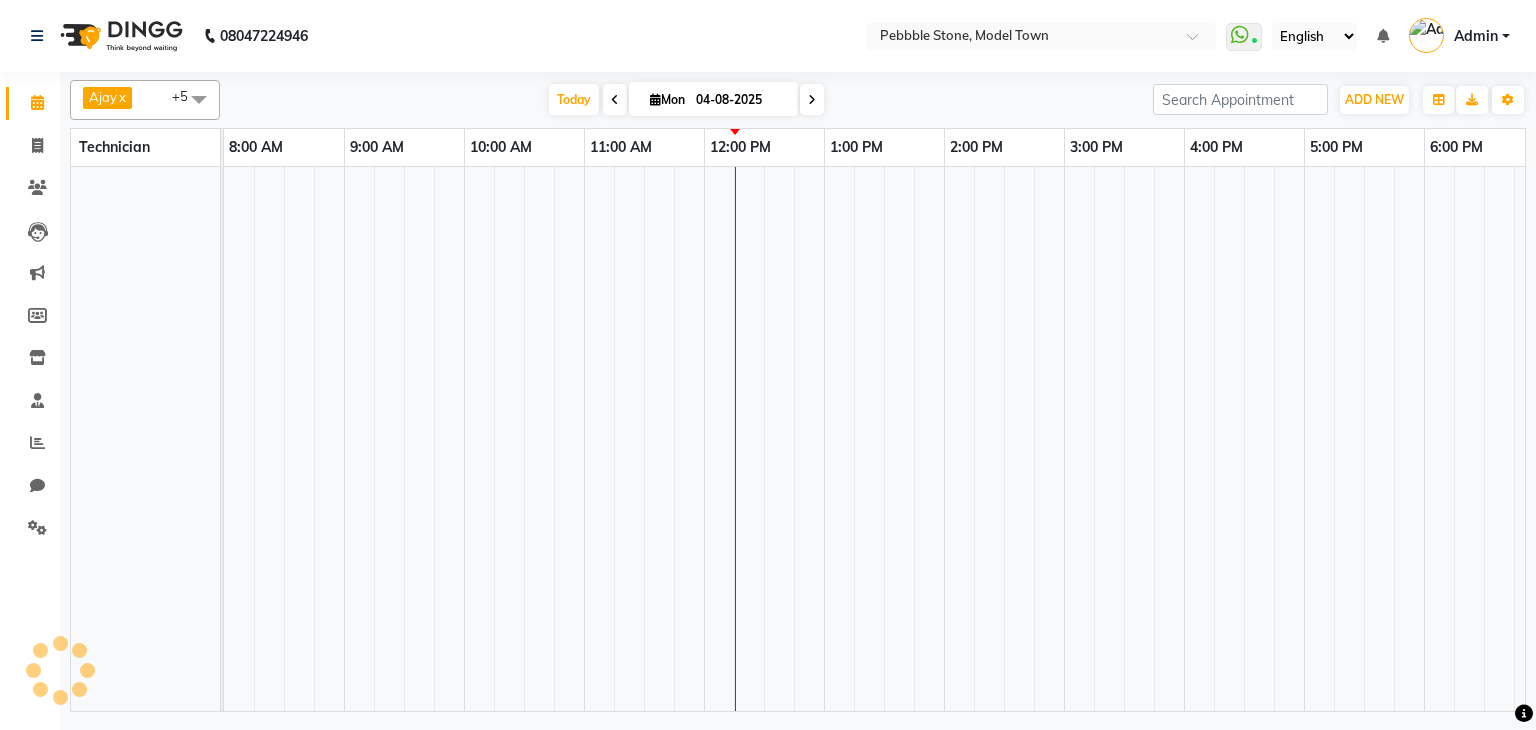 scroll, scrollTop: 0, scrollLeft: 0, axis: both 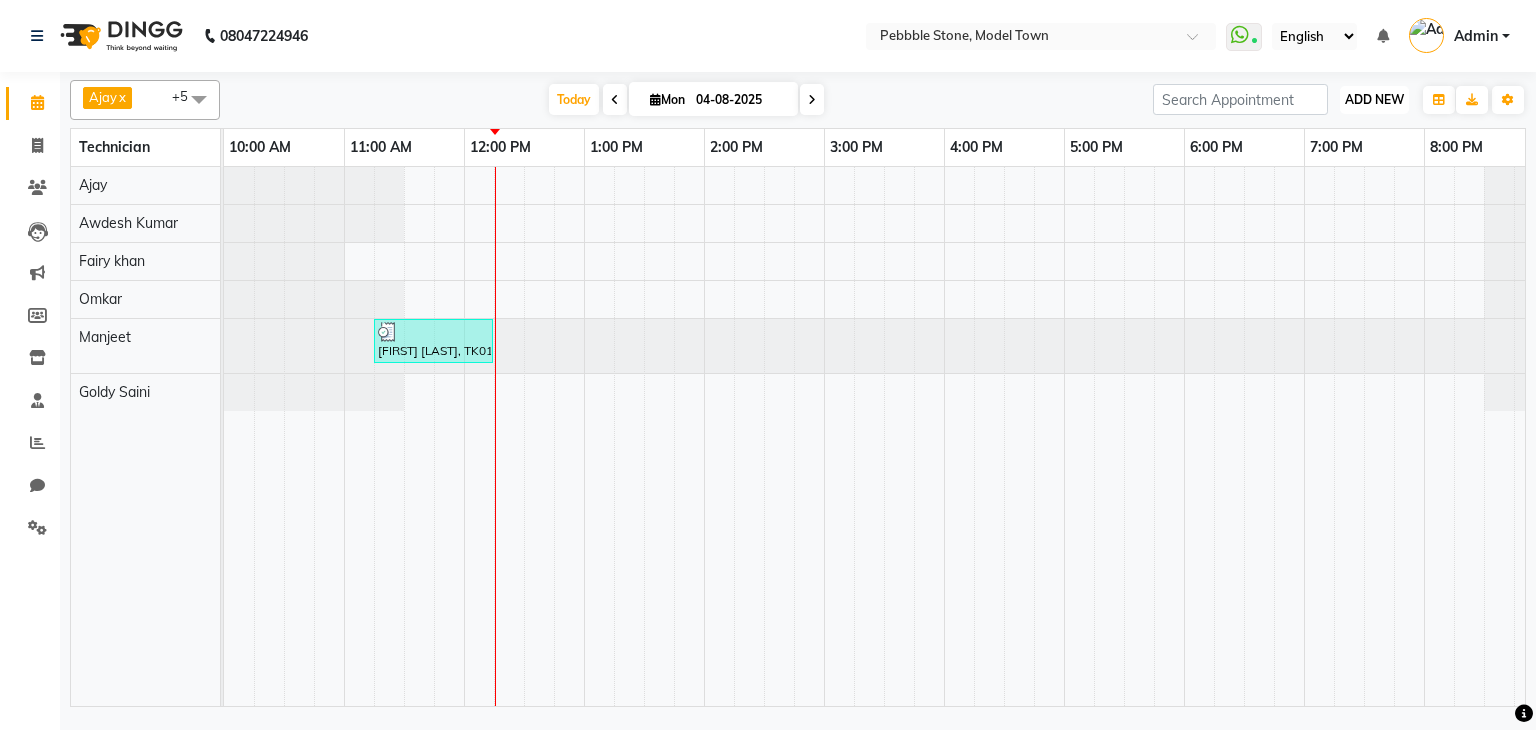 click on "ADD NEW" at bounding box center [1374, 99] 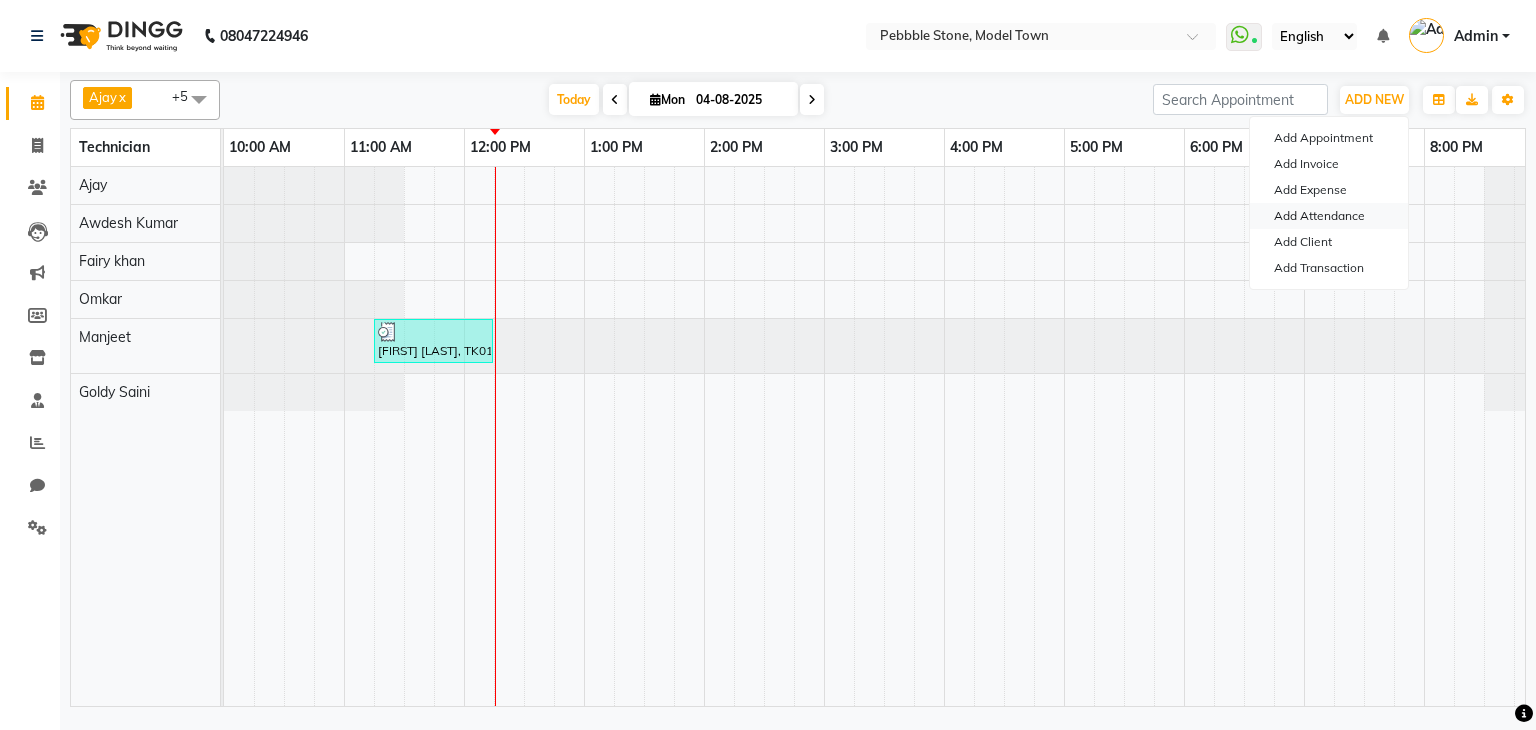 click on "Add Attendance" at bounding box center [1329, 216] 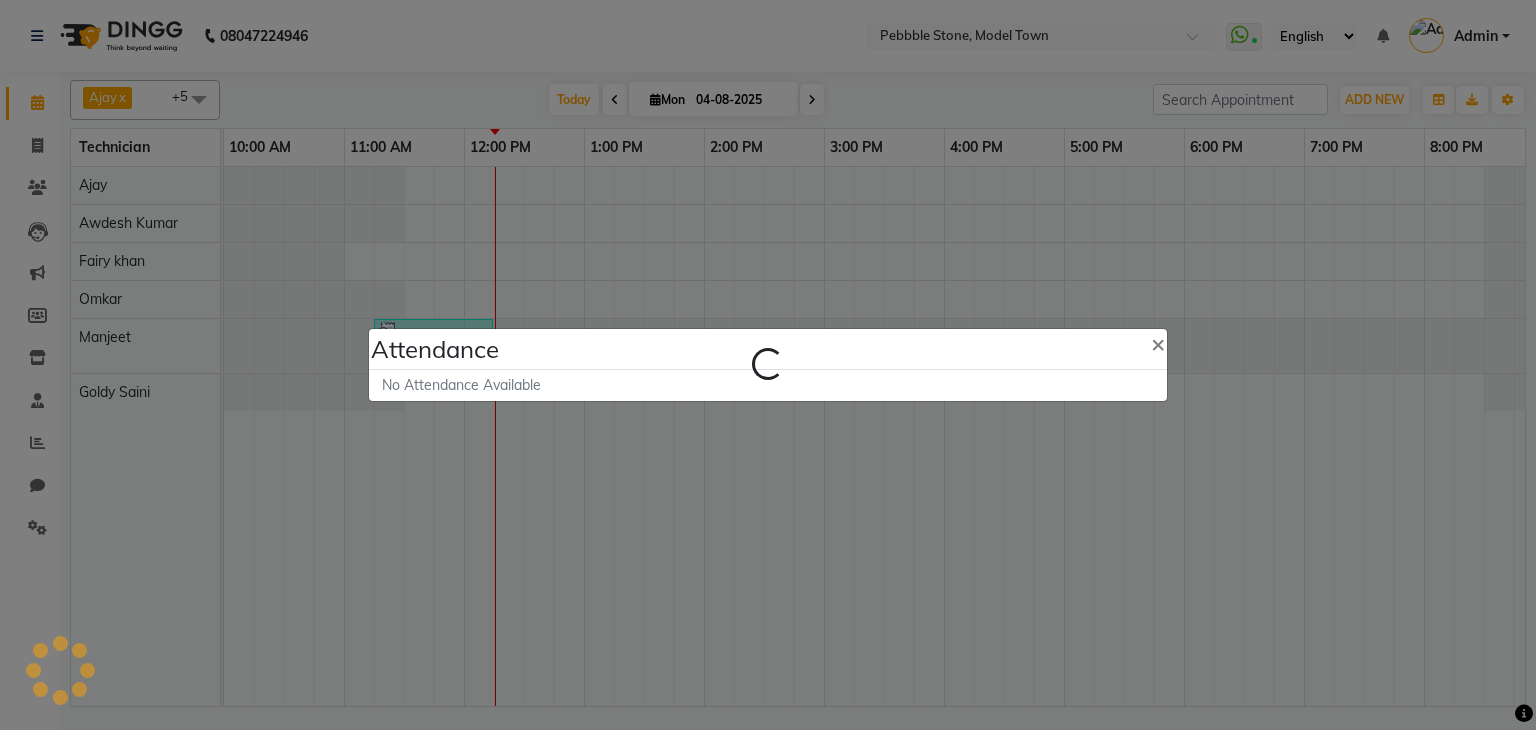 select on "W" 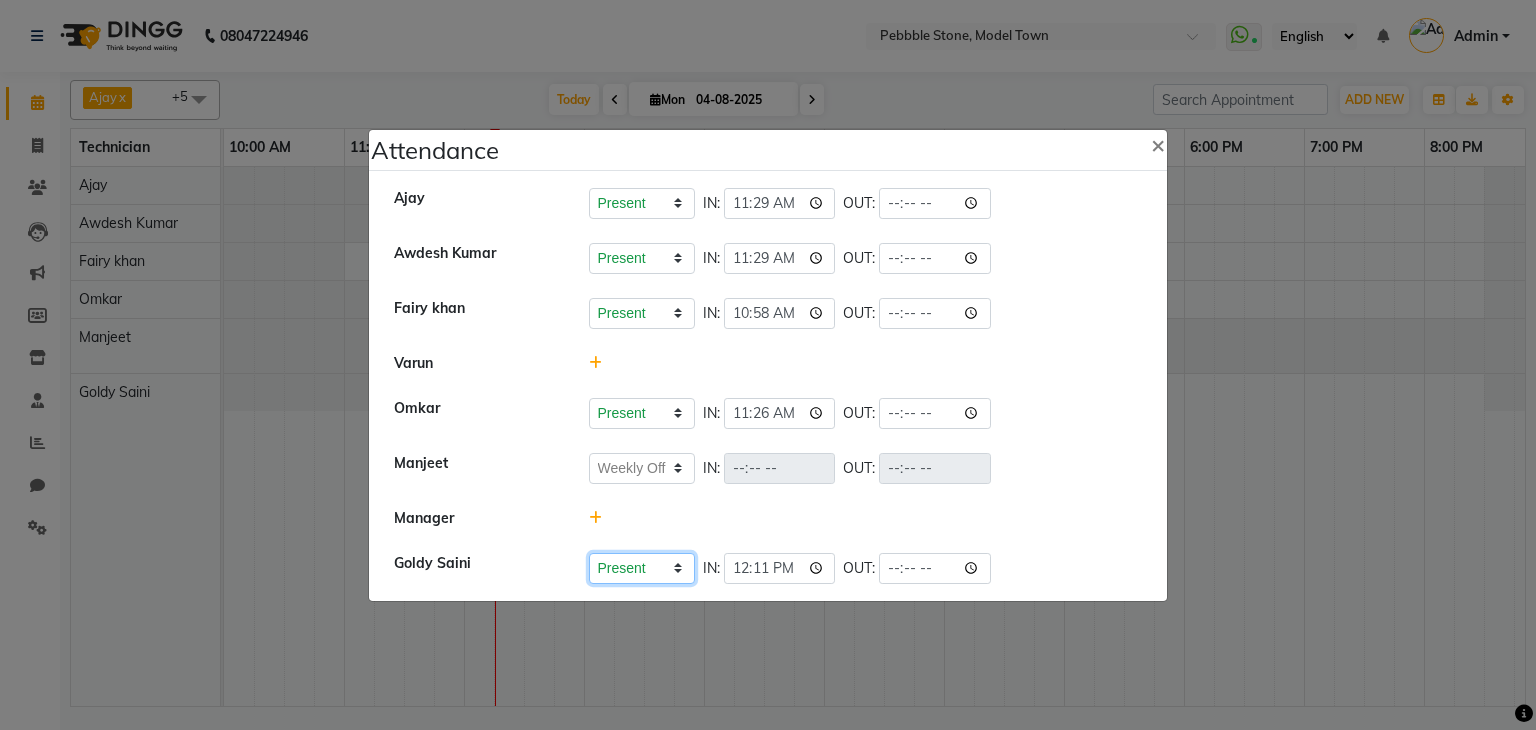 click on "Present   Absent   Late   Half Day   Weekly Off" 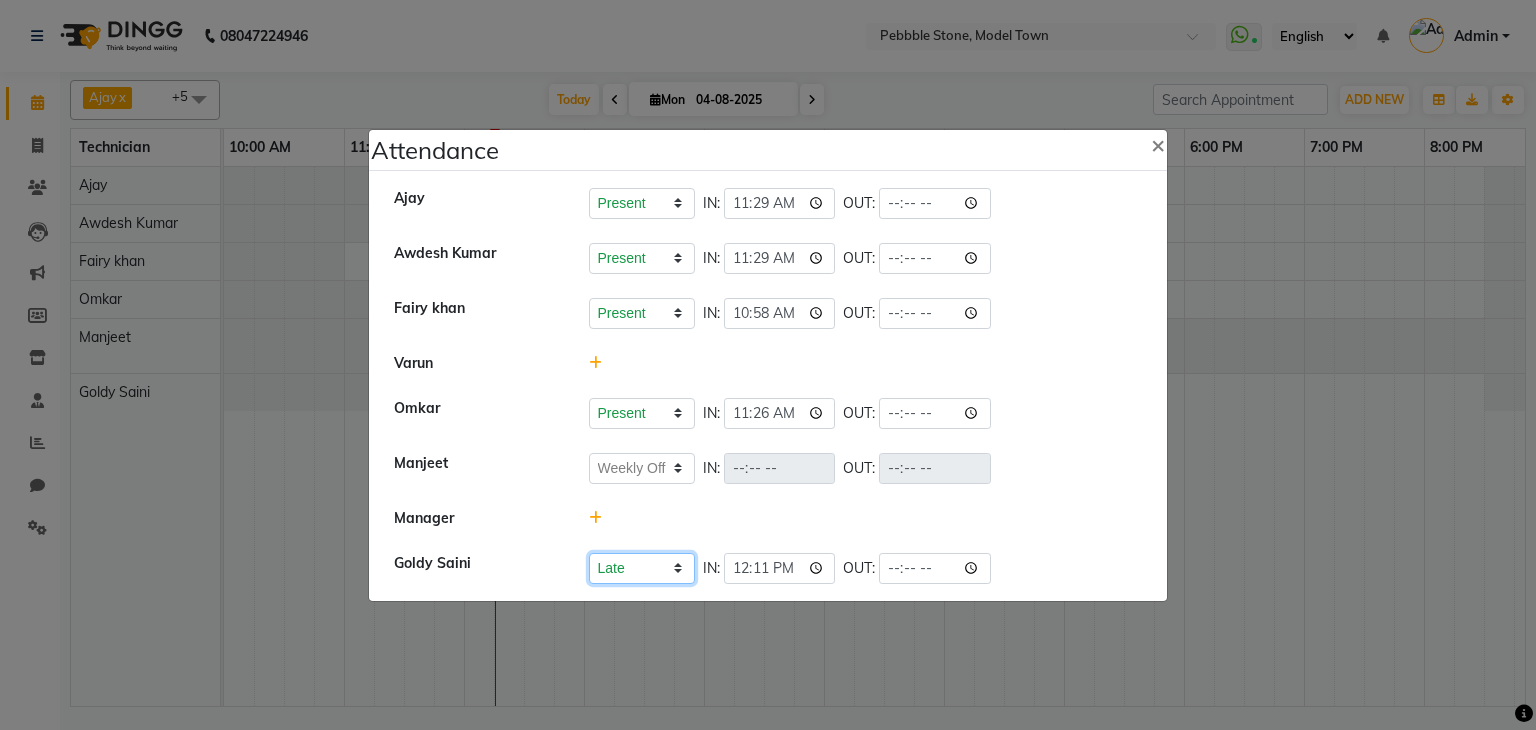 click on "Present   Absent   Late   Half Day   Weekly Off" 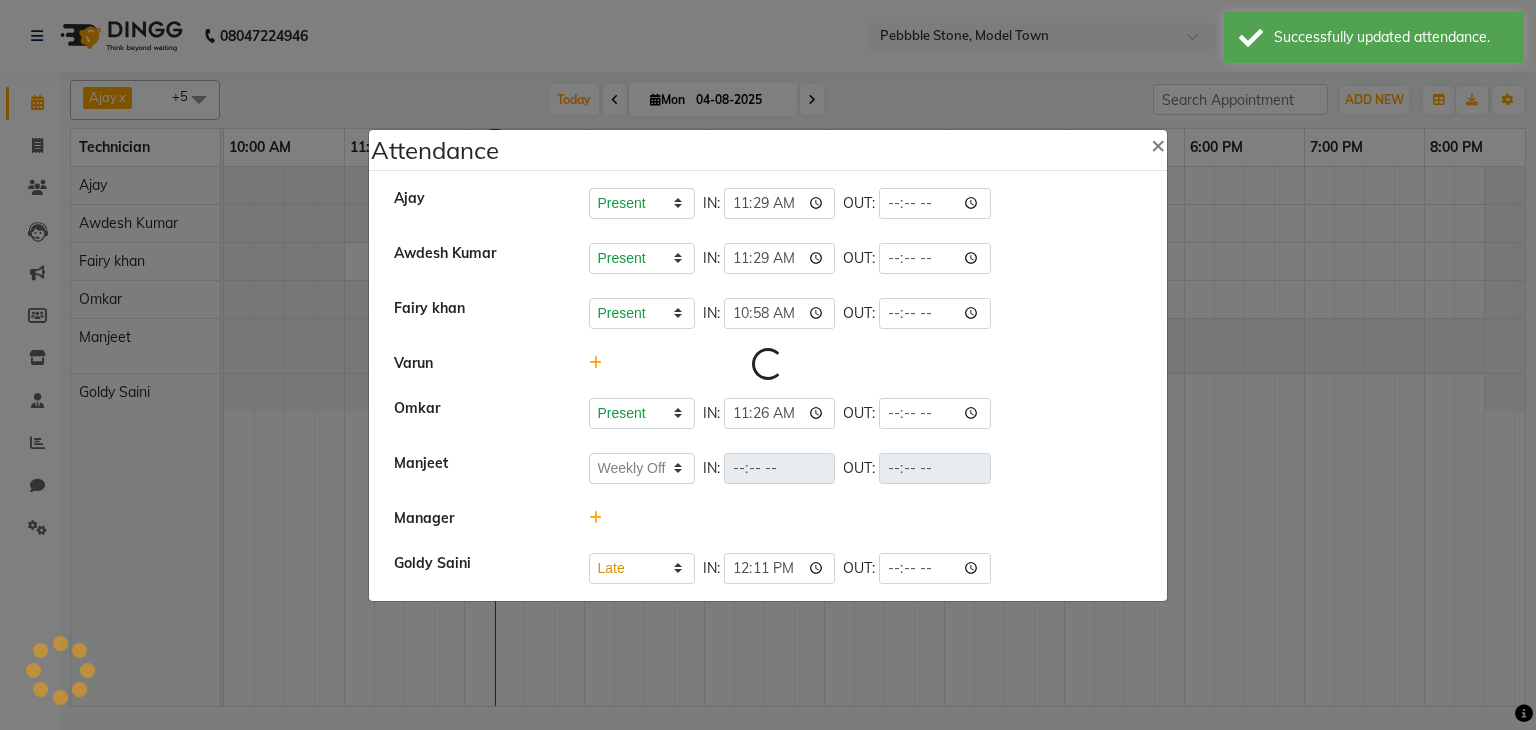 select on "W" 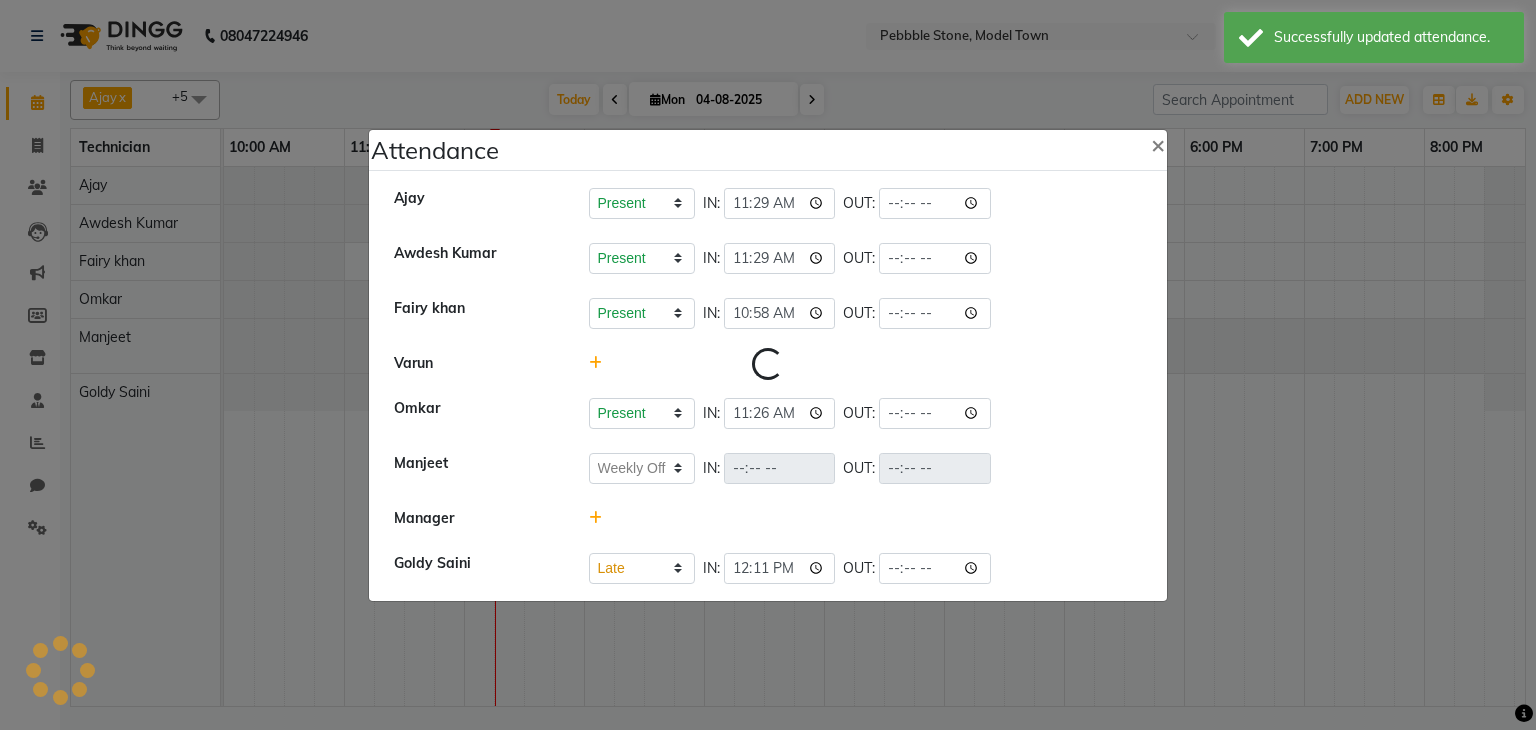 select on "L" 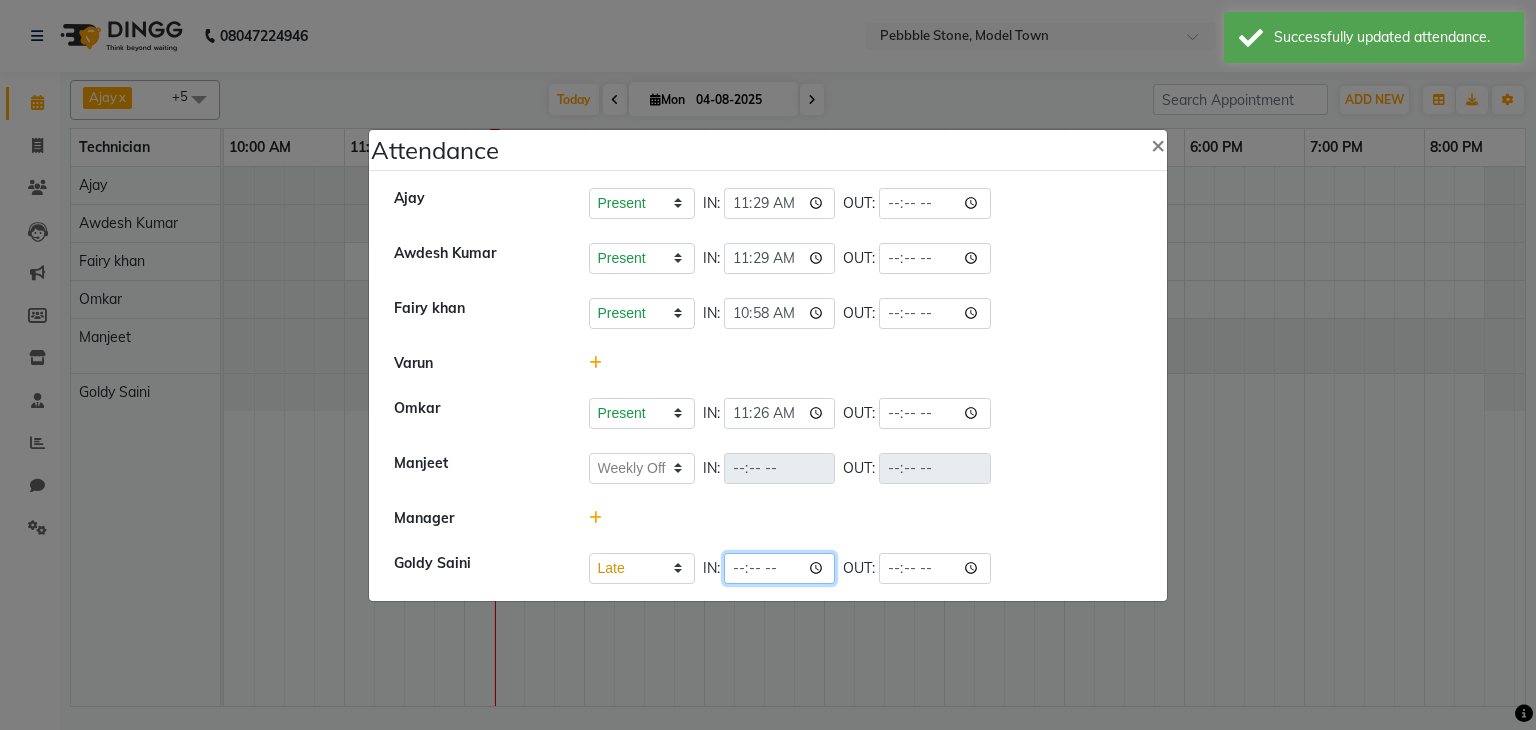 click 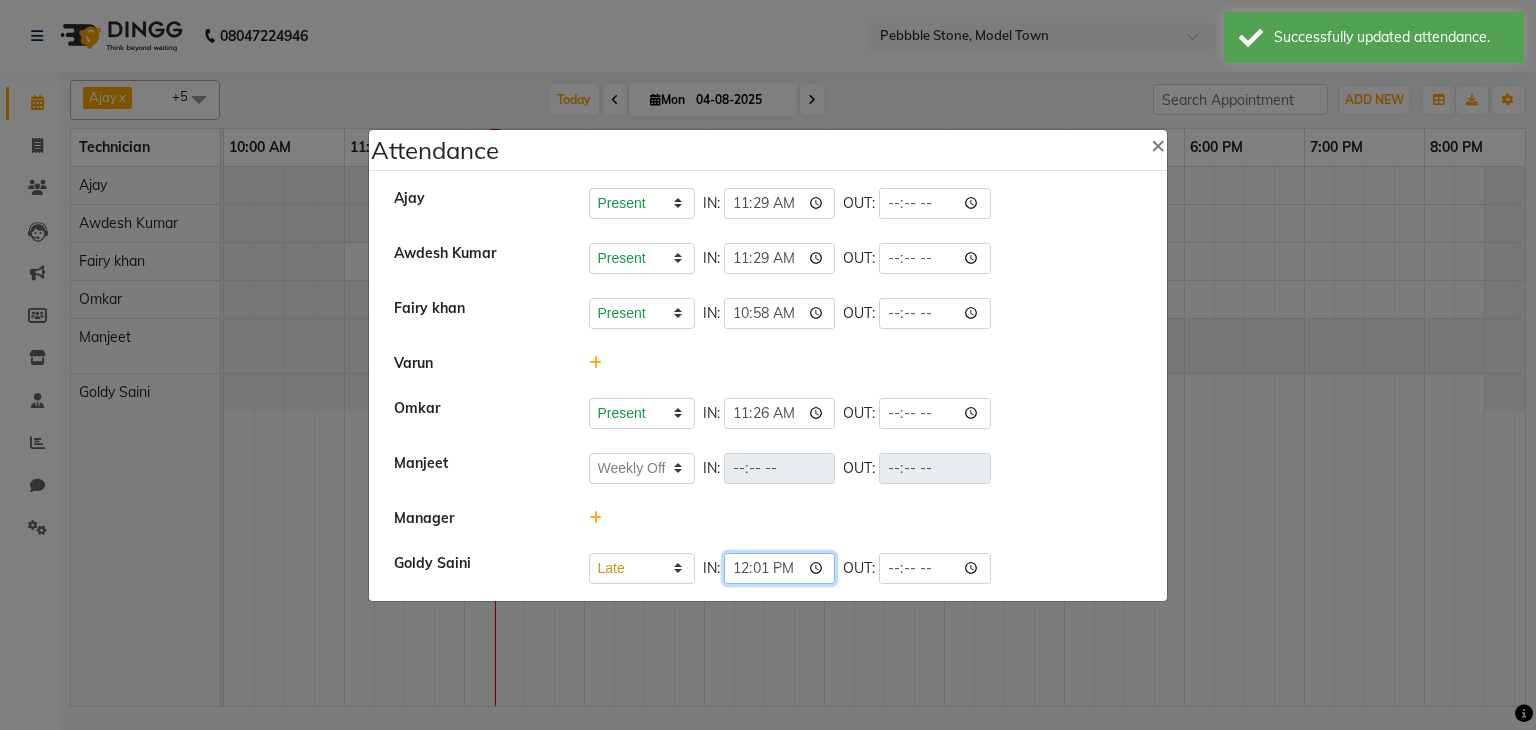 type on "12:11" 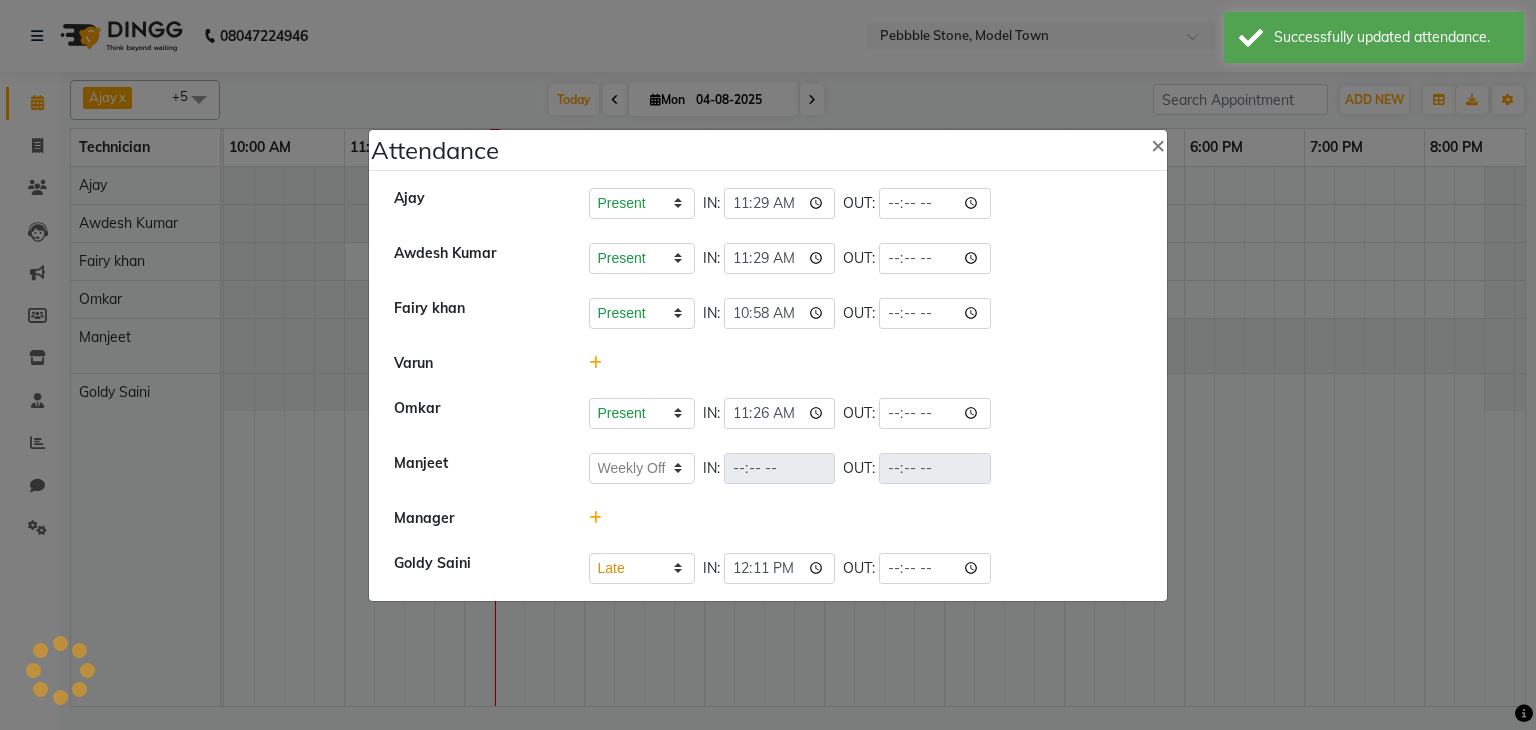 click 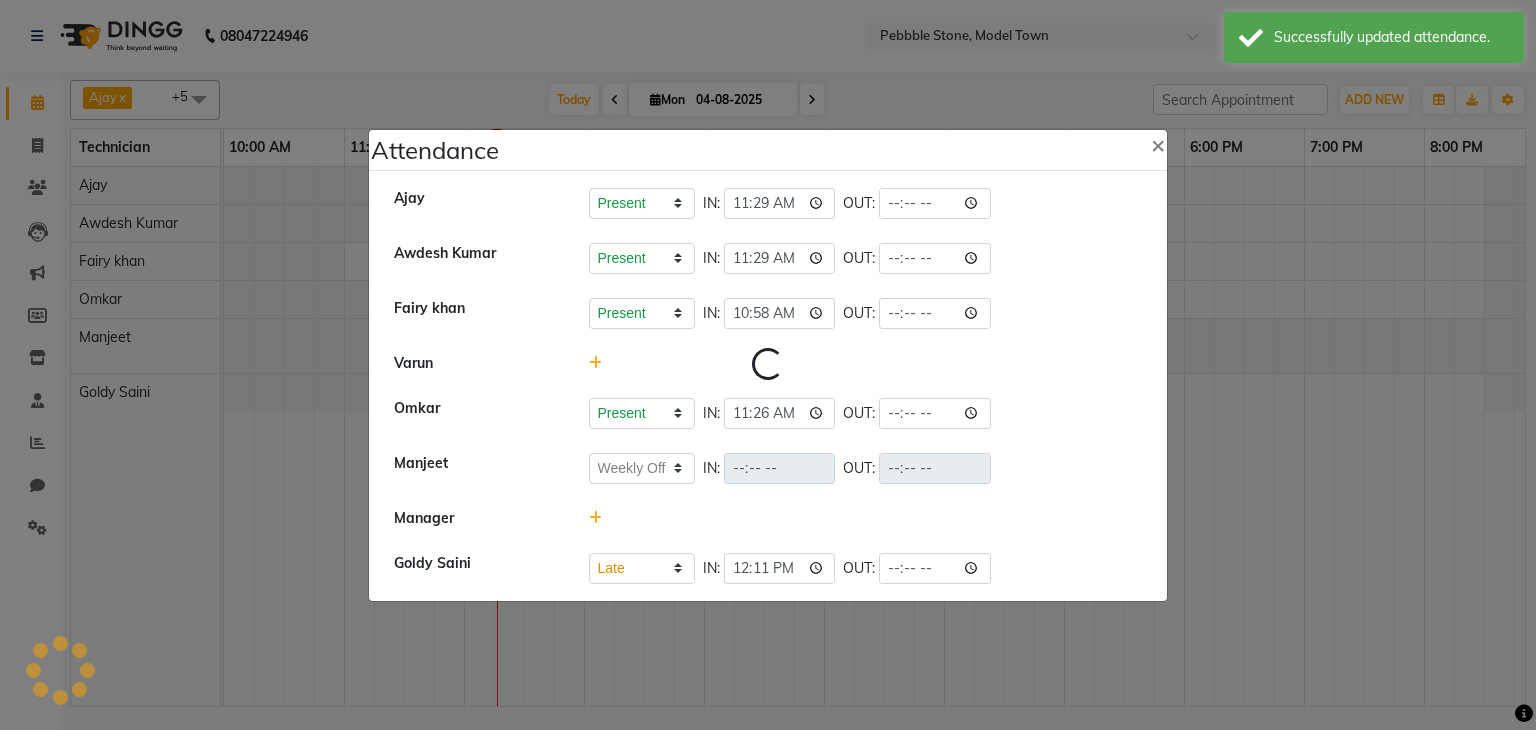 select on "W" 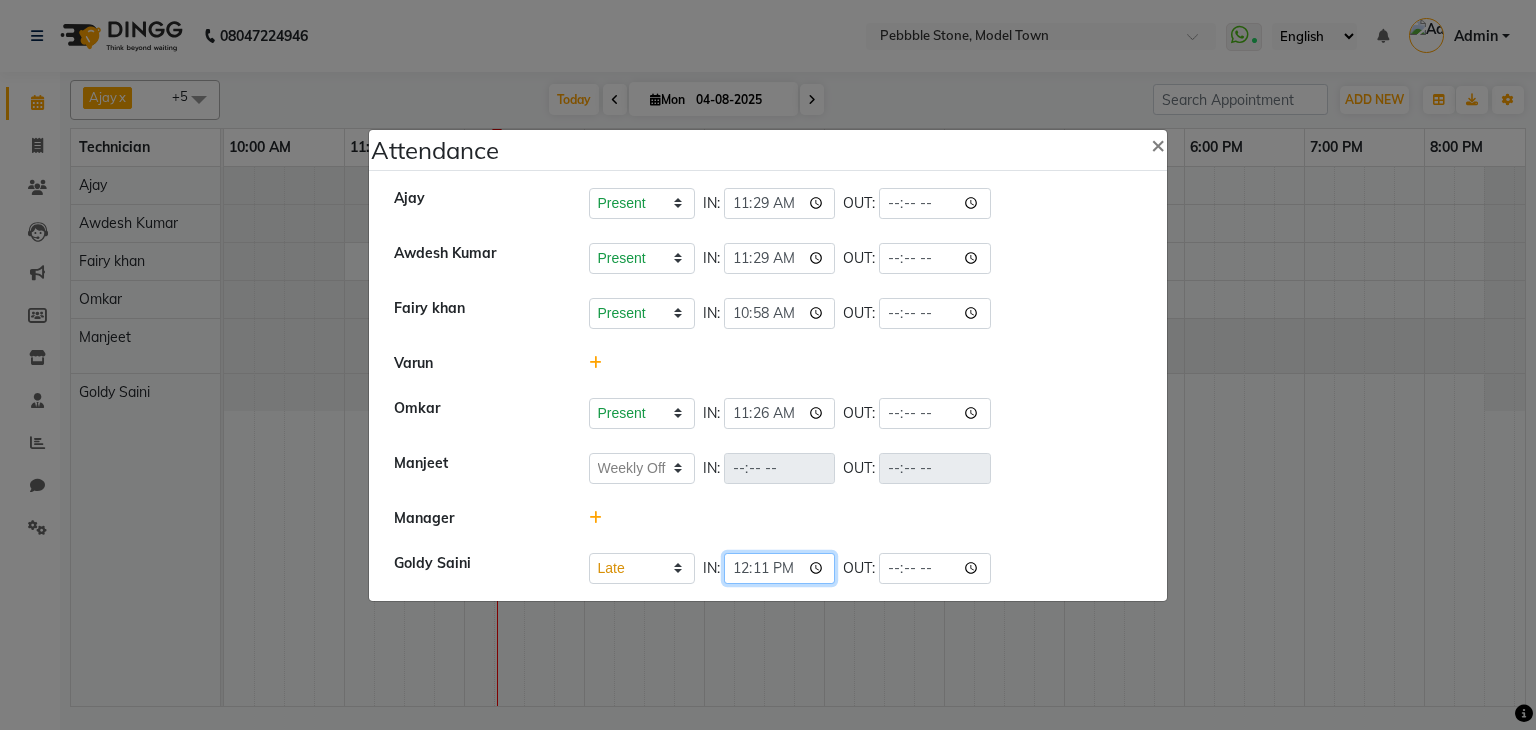 click on "12:11" 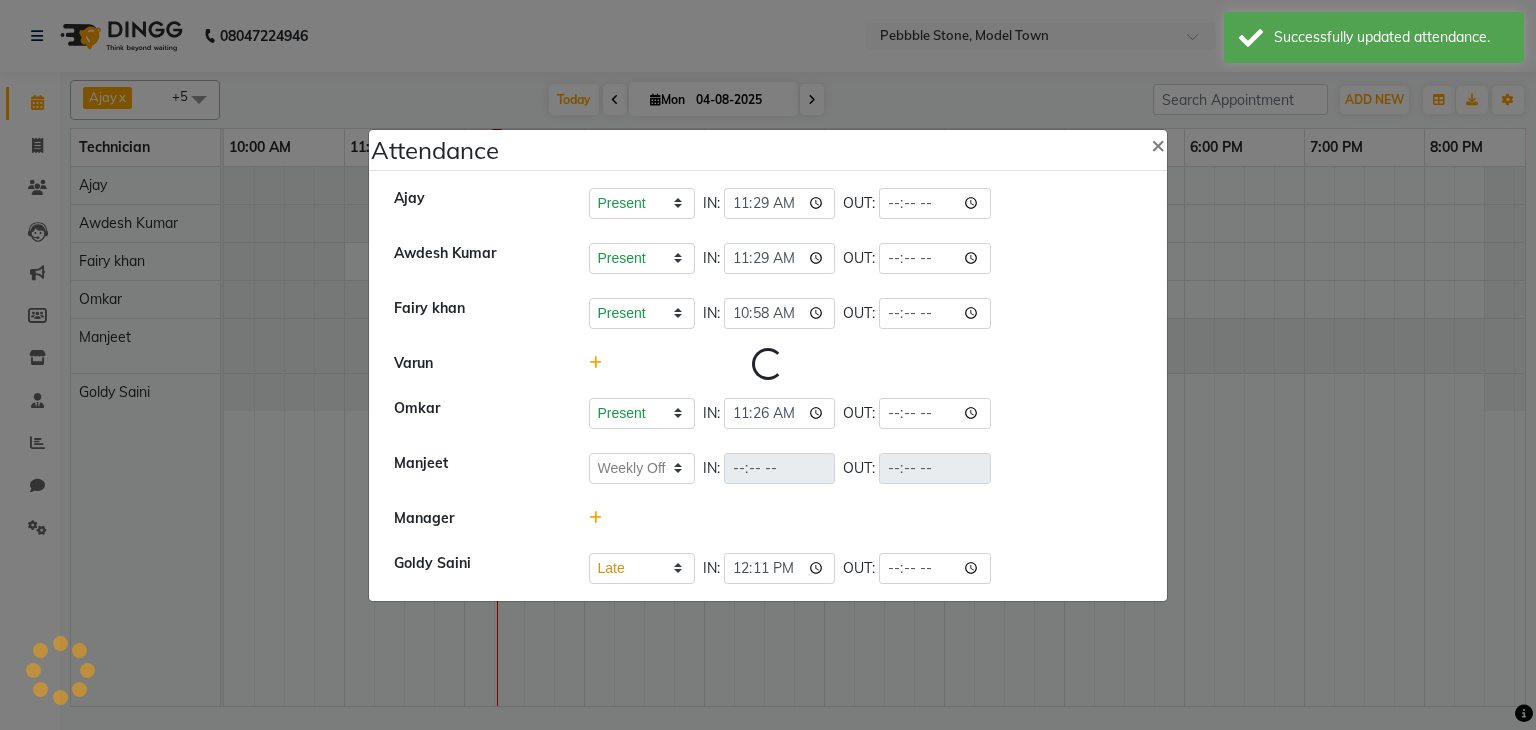 select on "W" 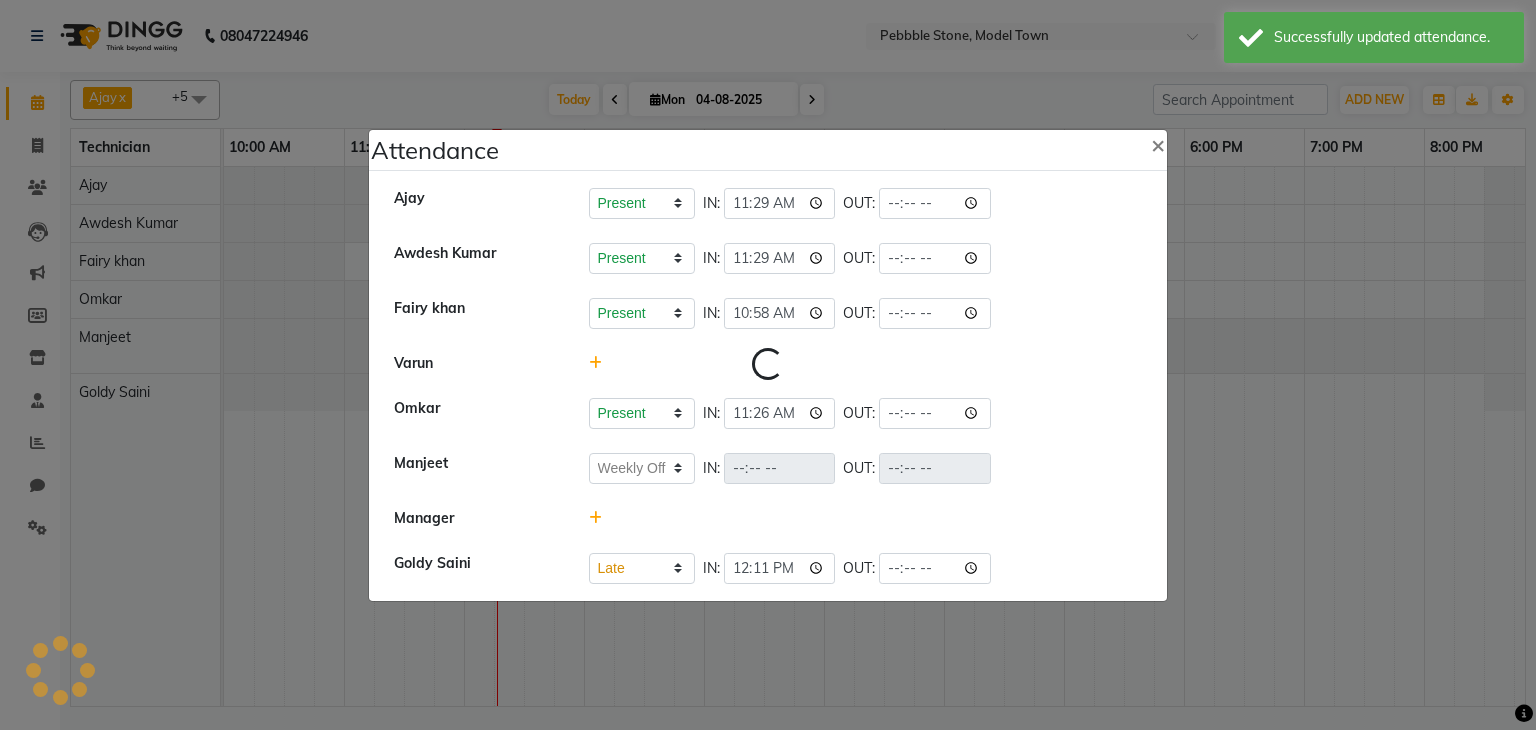 select on "L" 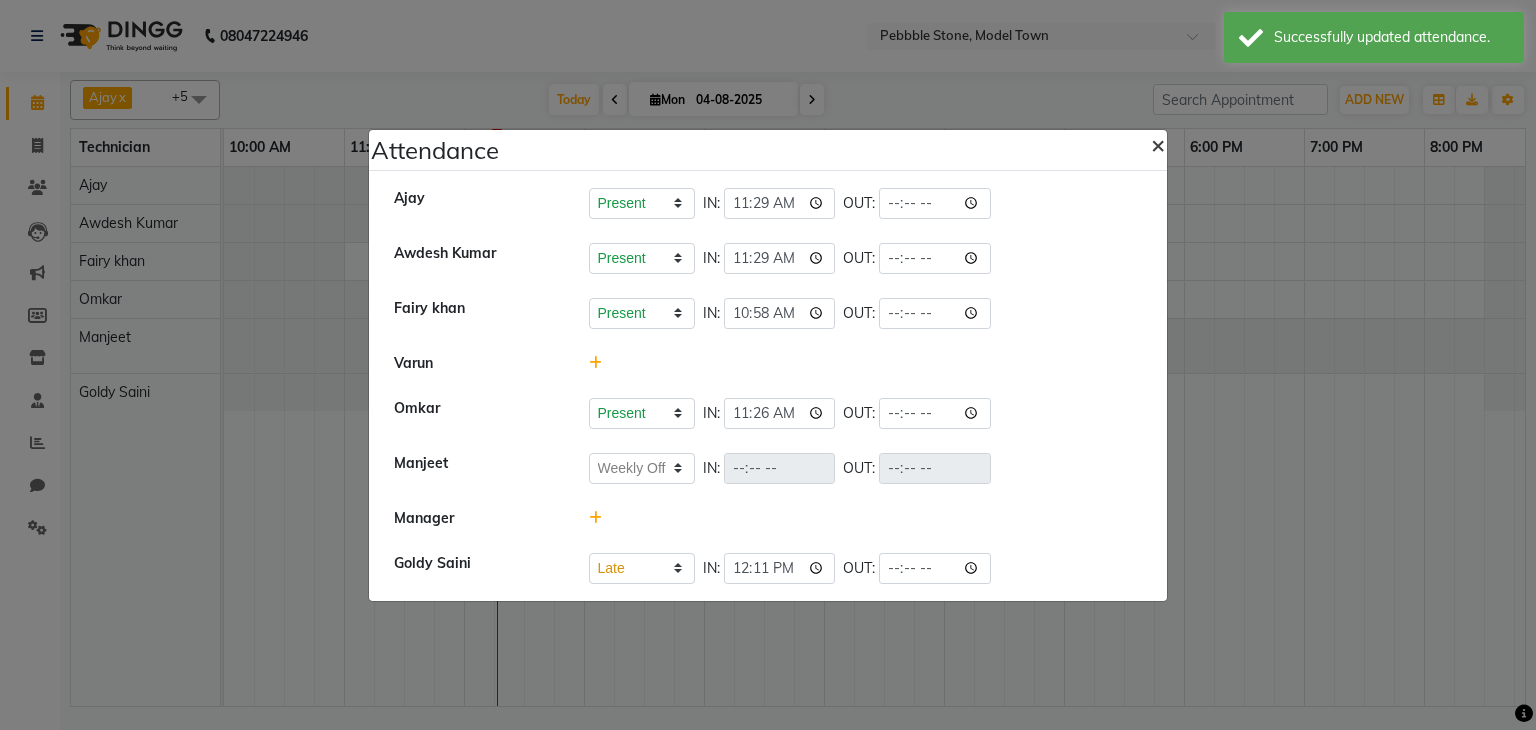 click on "×" 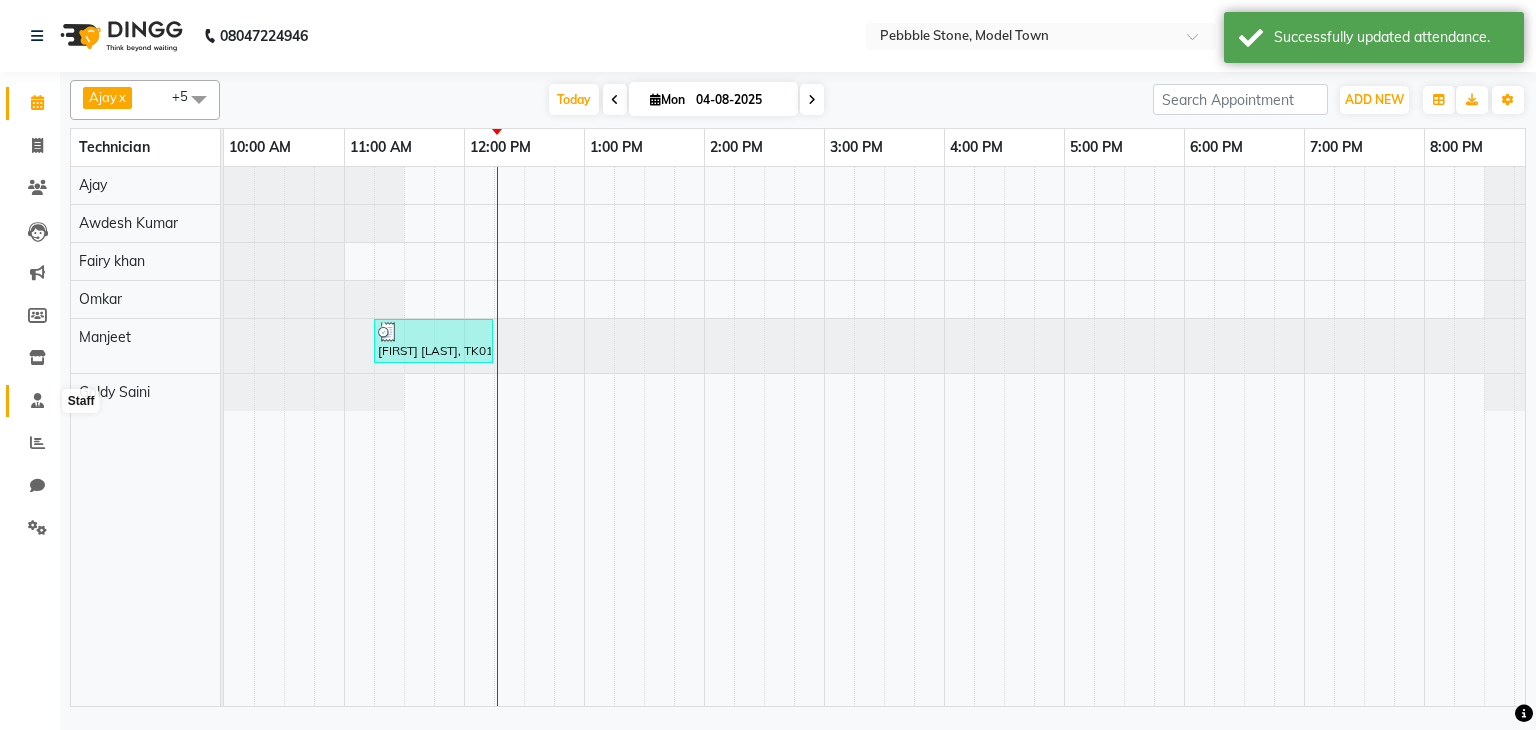 click 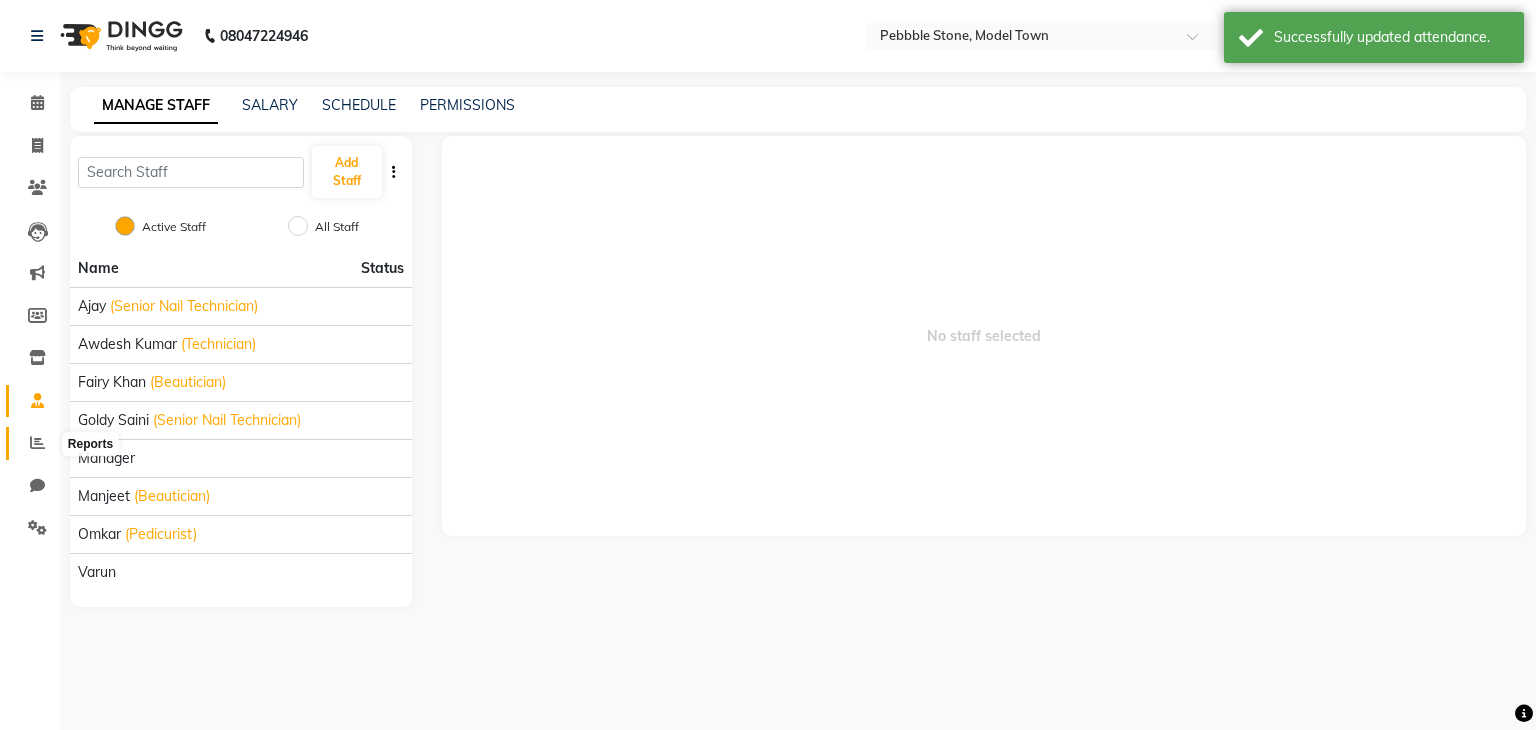 click 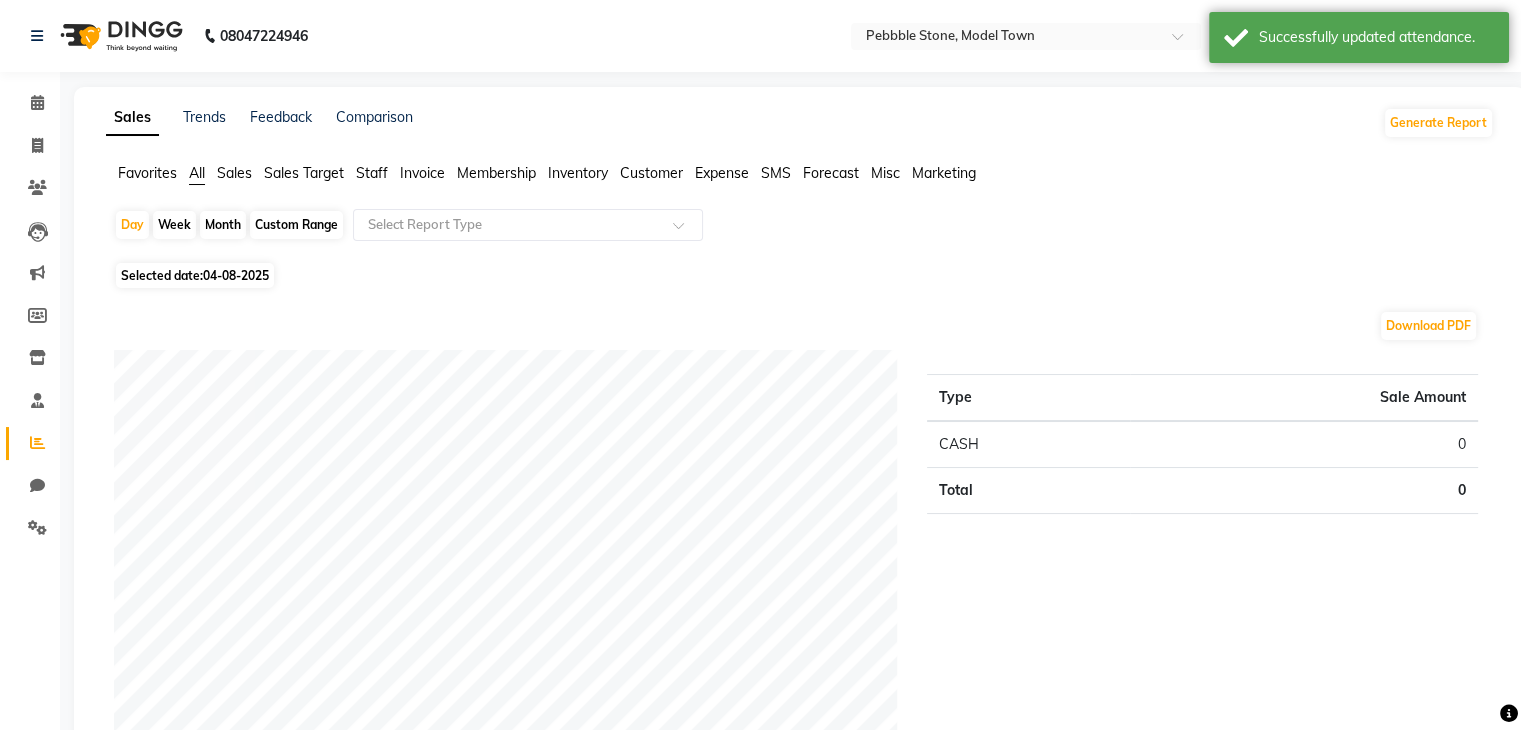 click on "Staff" 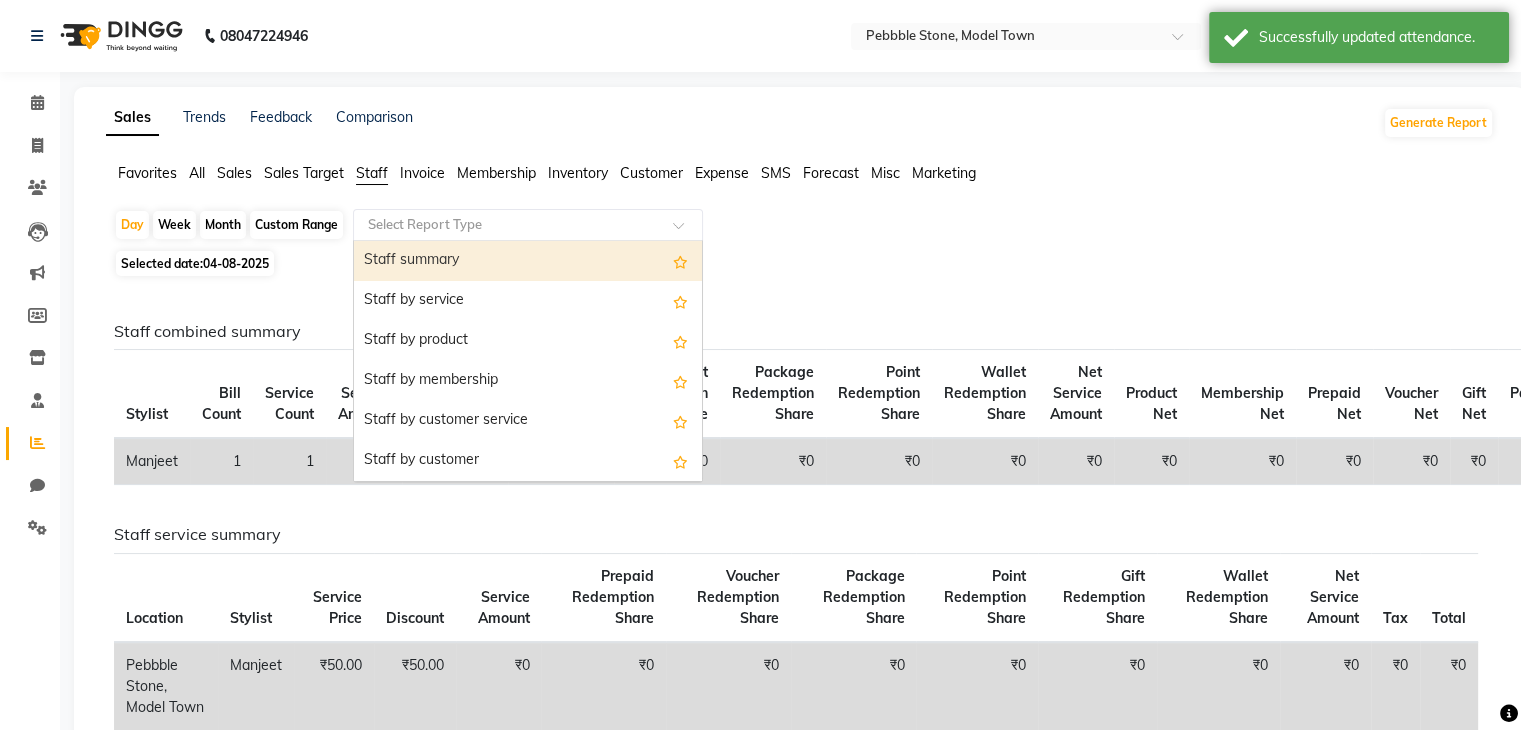click 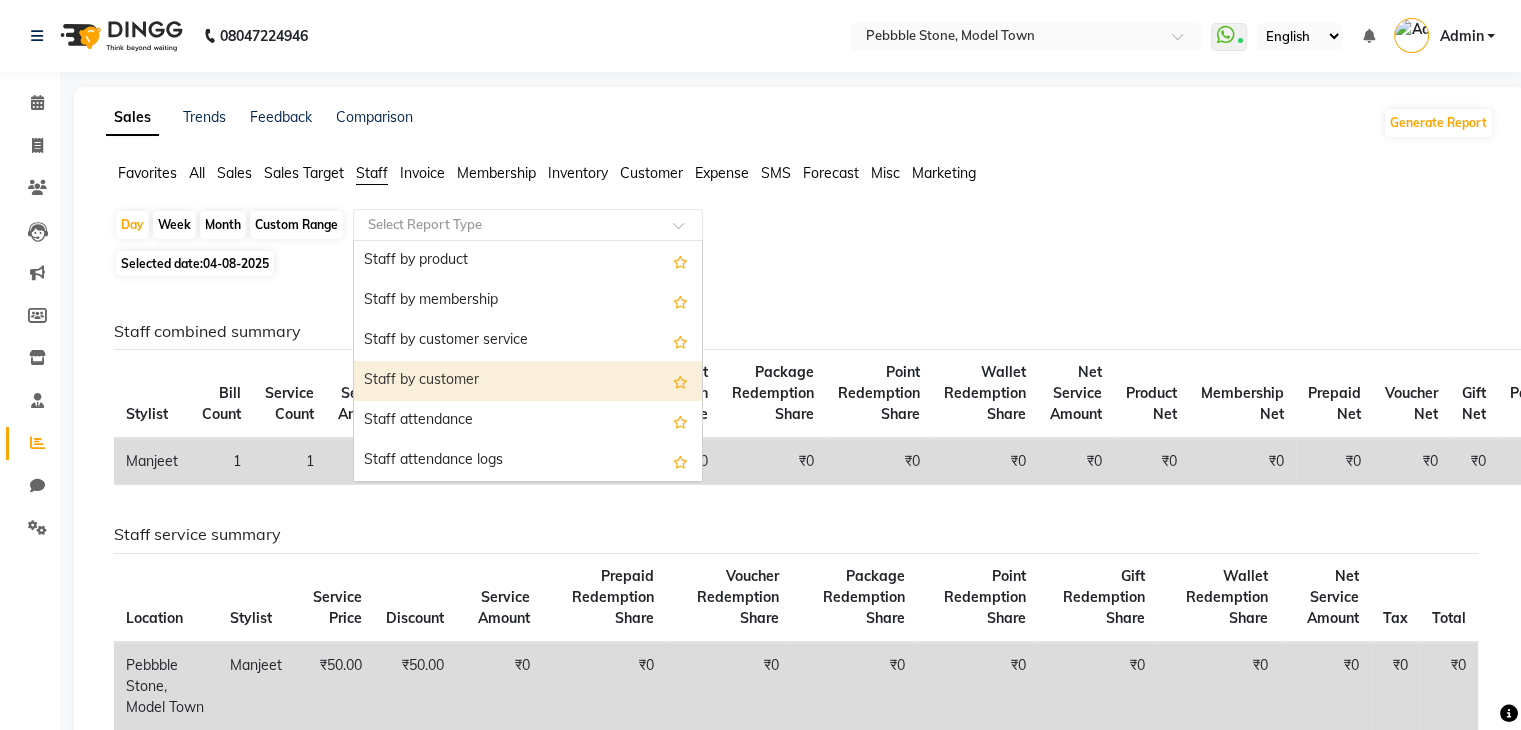 scroll, scrollTop: 120, scrollLeft: 0, axis: vertical 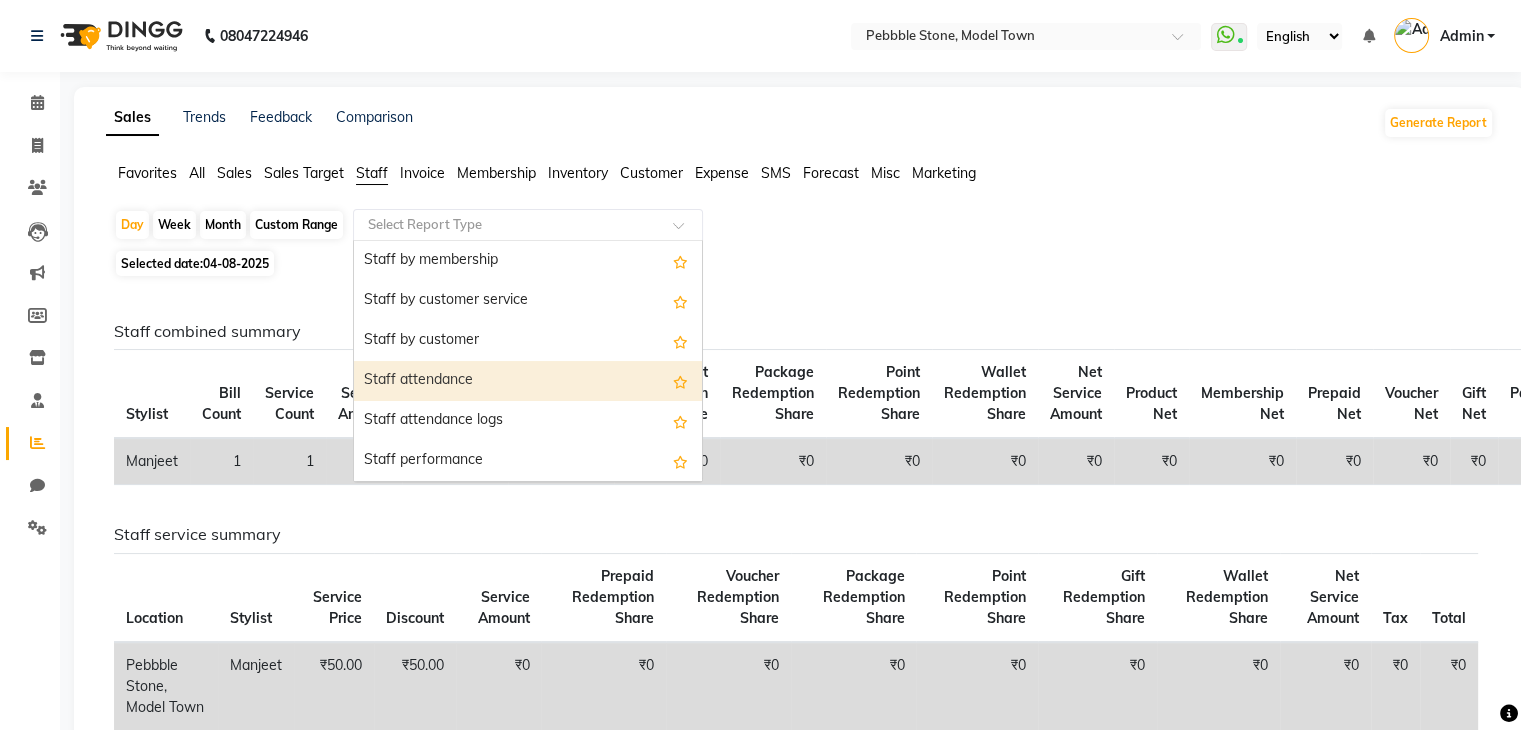 click on "Staff attendance" at bounding box center [528, 381] 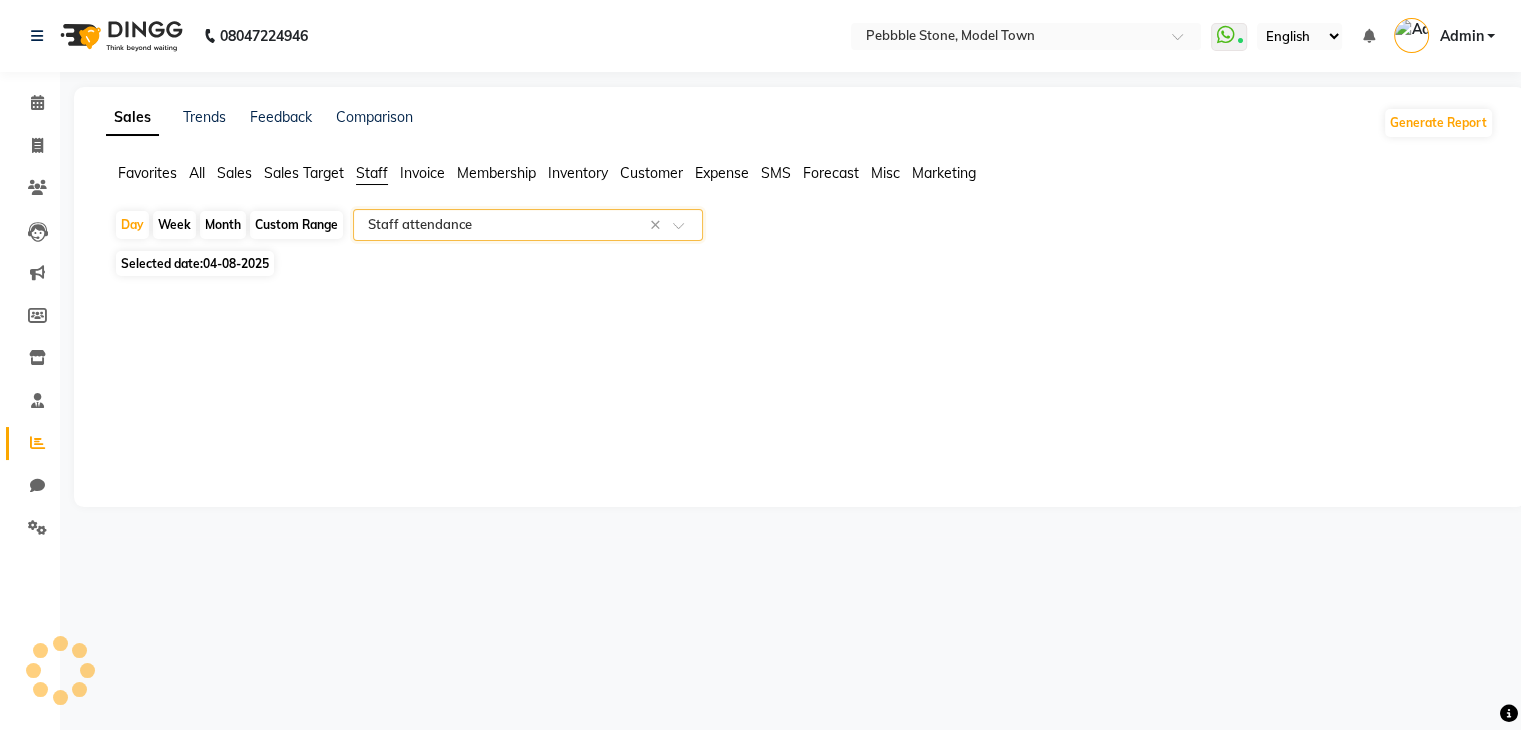 select on "full_report" 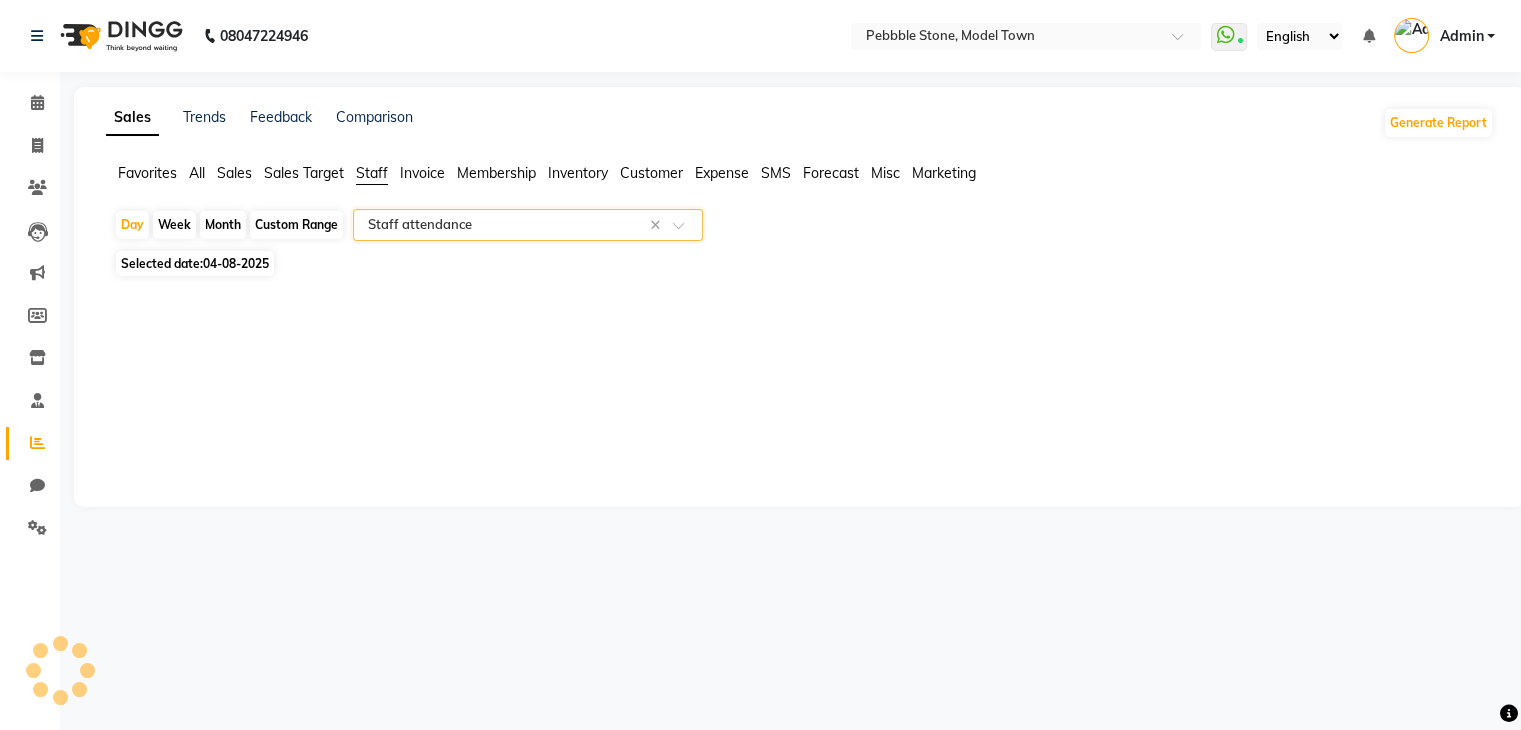 select on "csv" 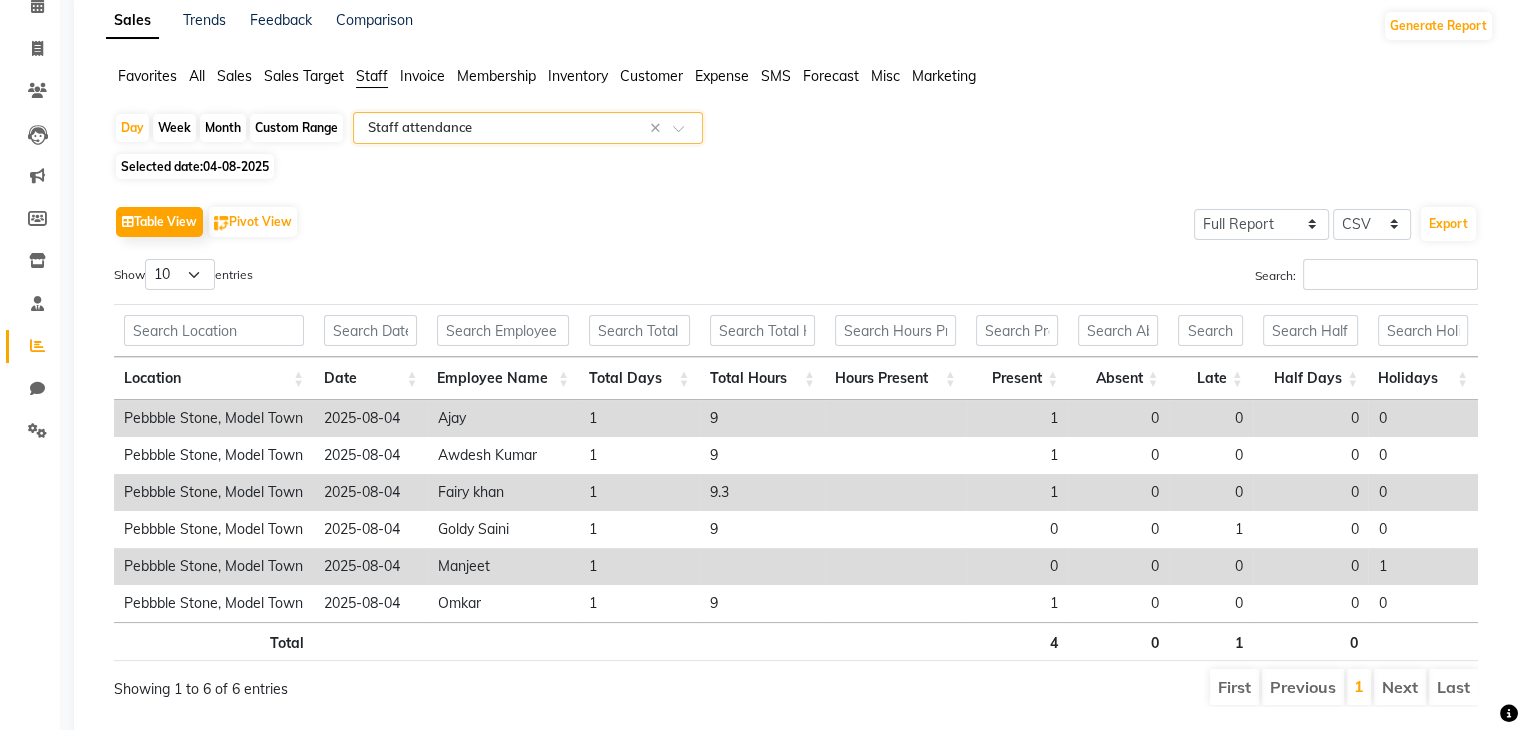 scroll, scrollTop: 154, scrollLeft: 0, axis: vertical 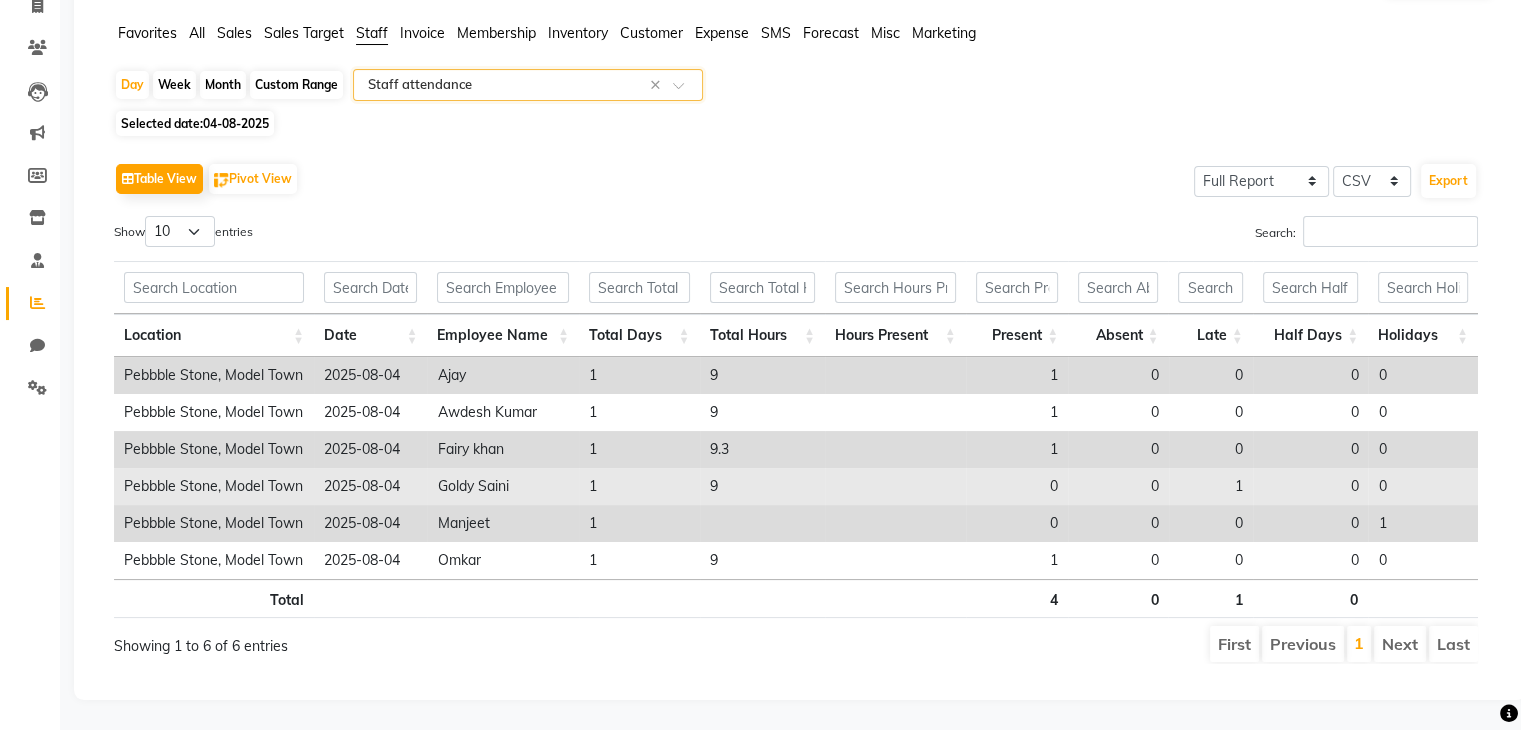 click on "1" at bounding box center (1211, 486) 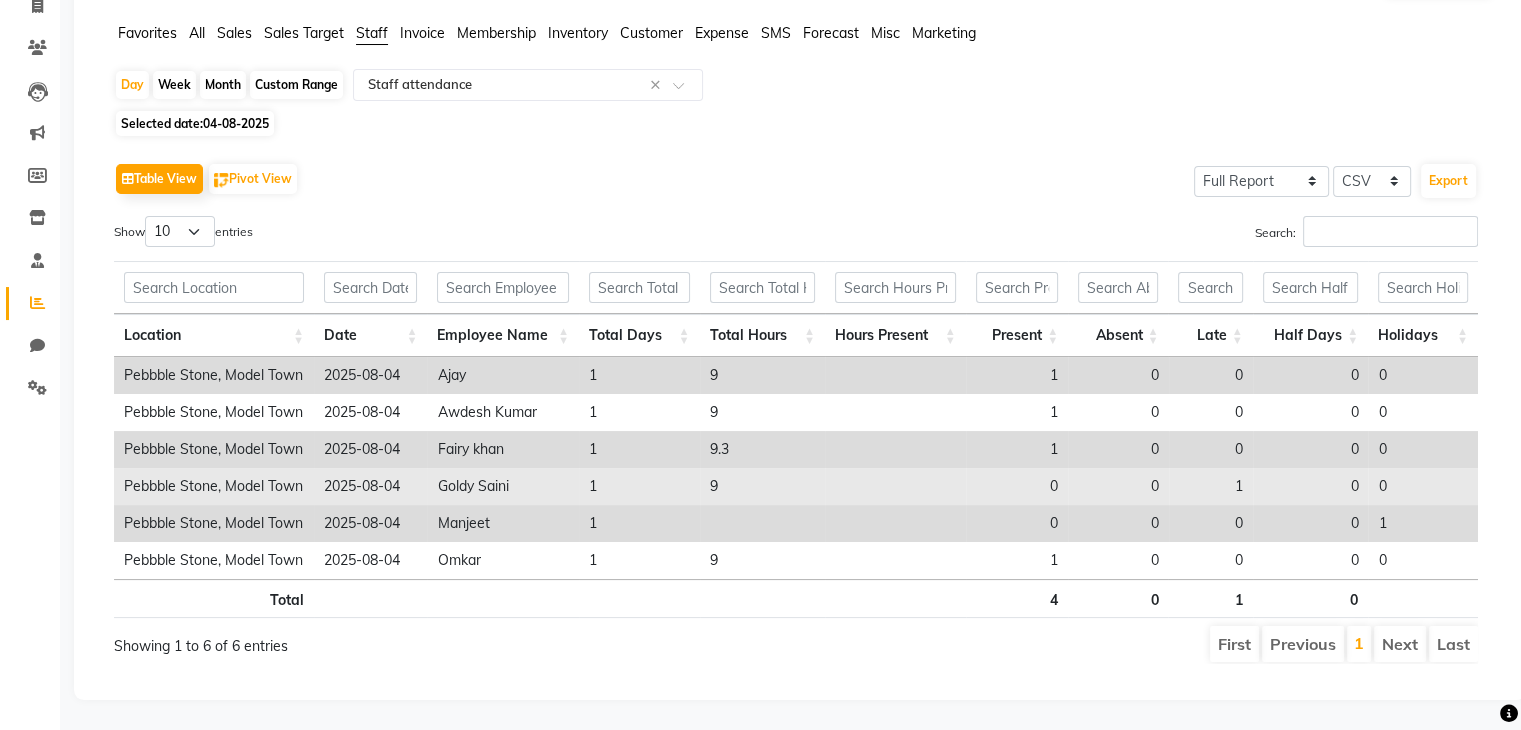 click on "Pebbble Stone, Model Town" at bounding box center (214, 486) 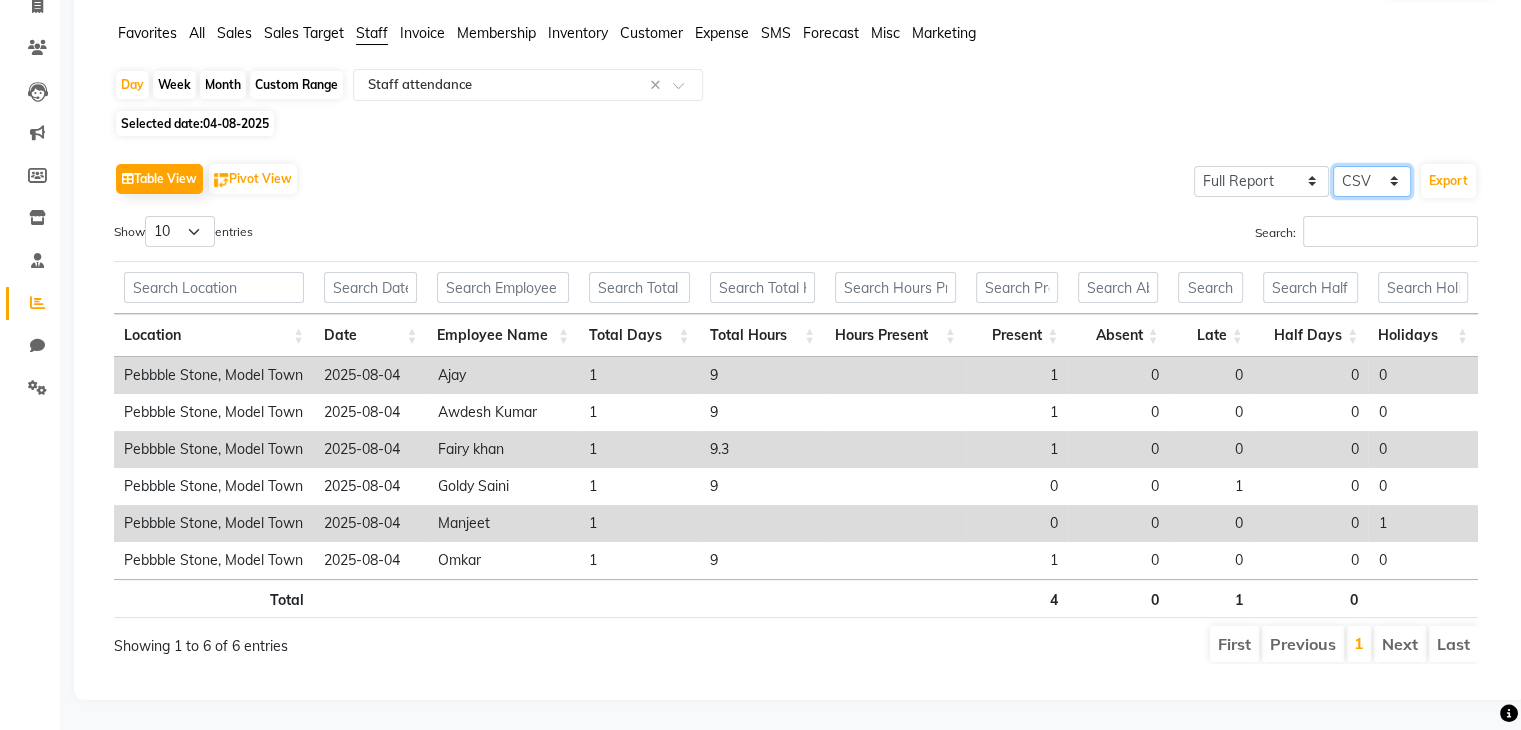 click on "Select CSV PDF" 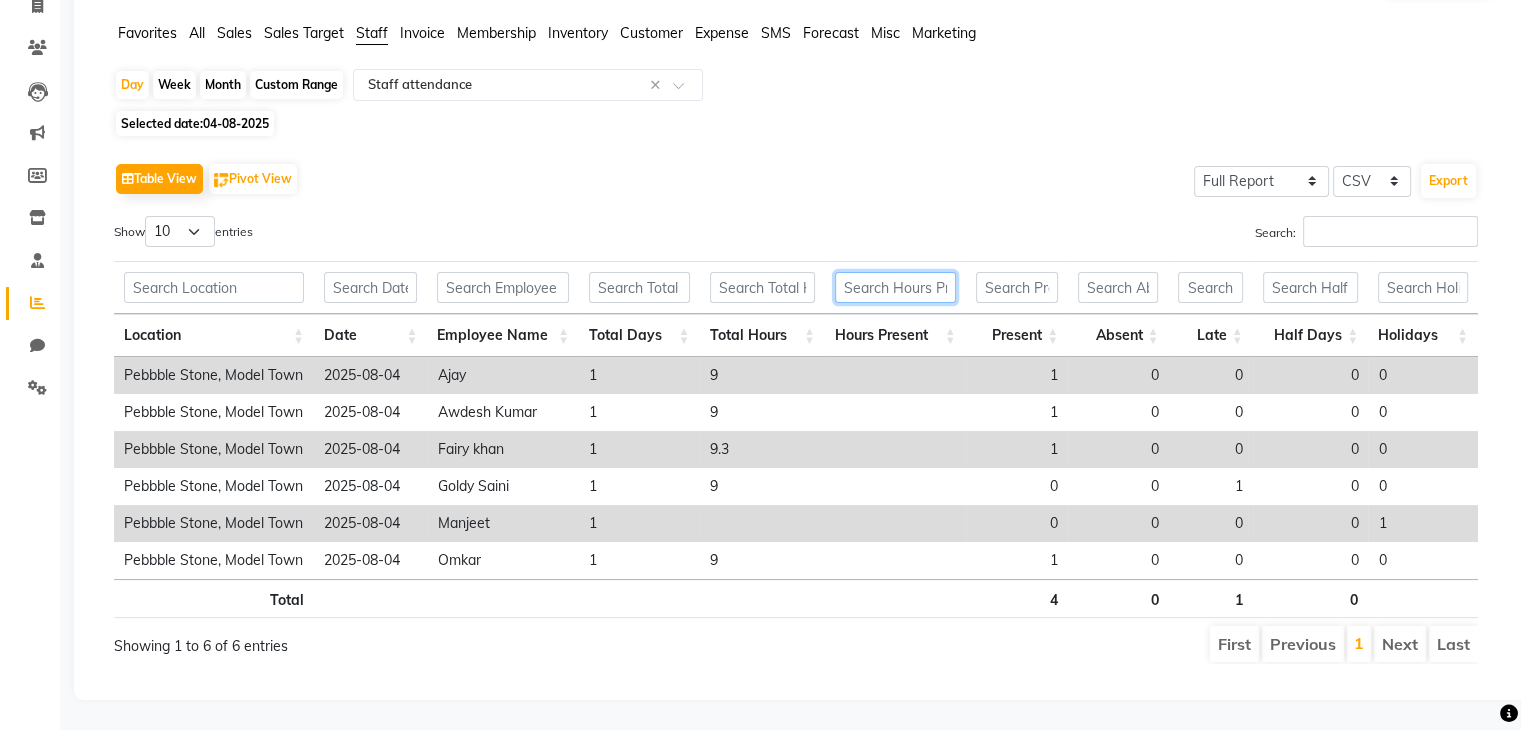 click at bounding box center [895, 287] 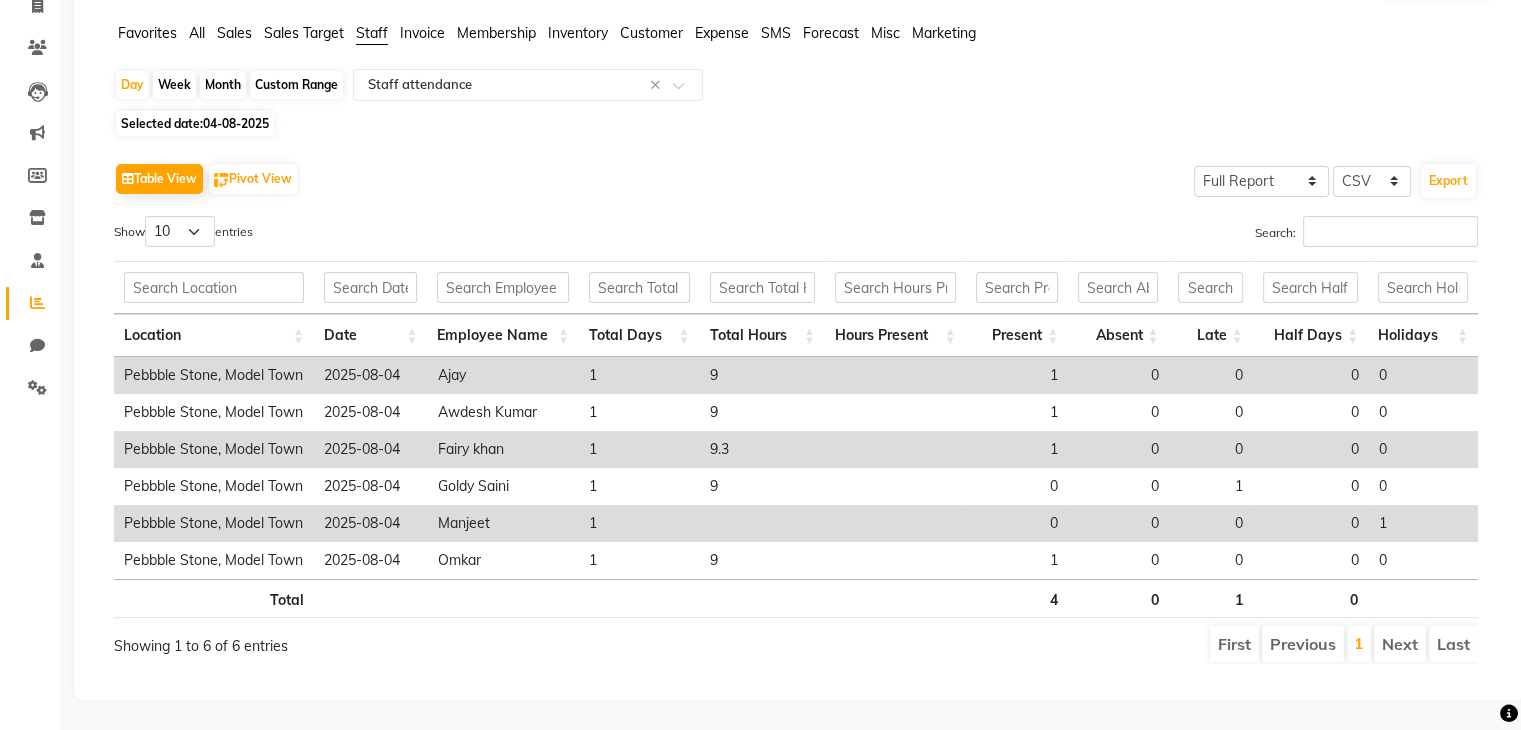 click on "Month" 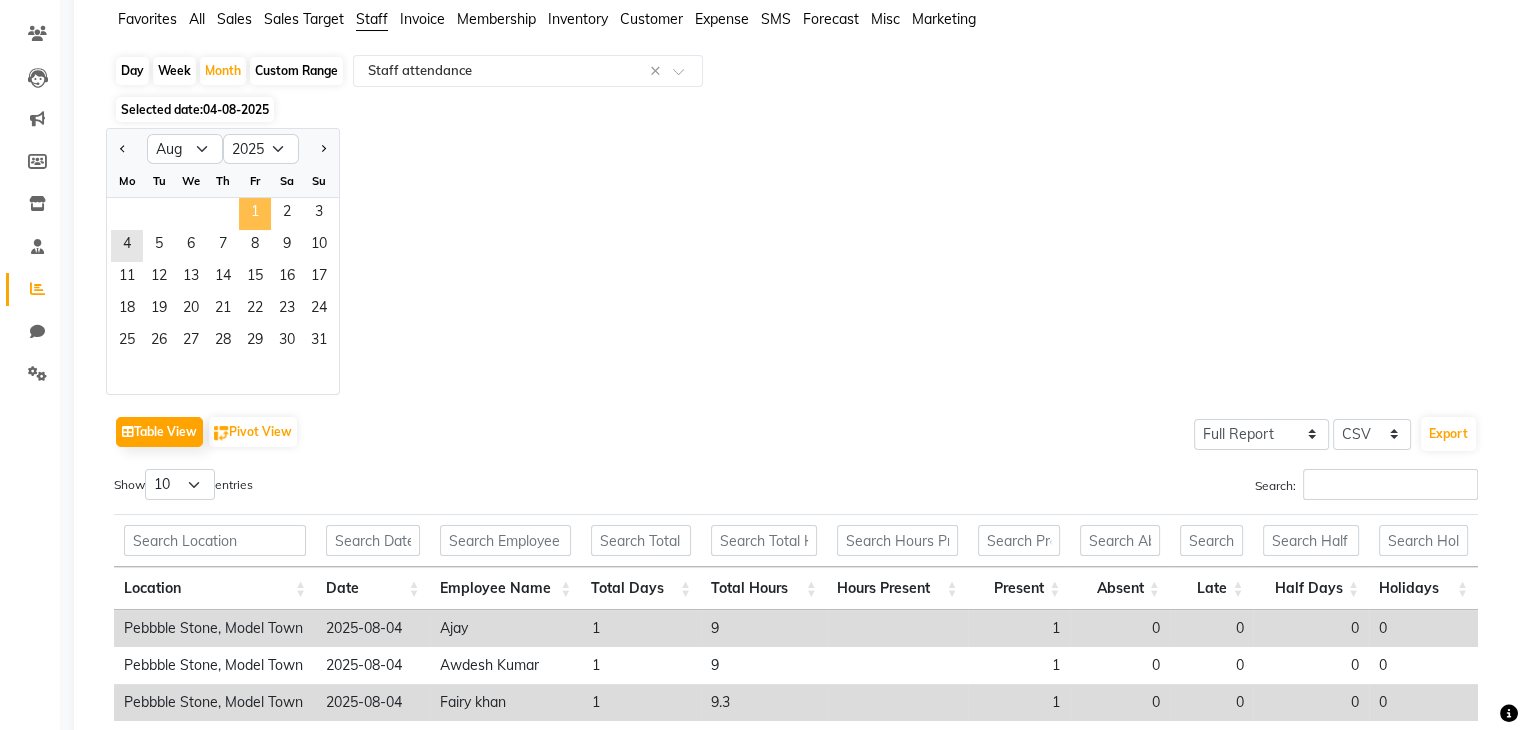 click on "1" 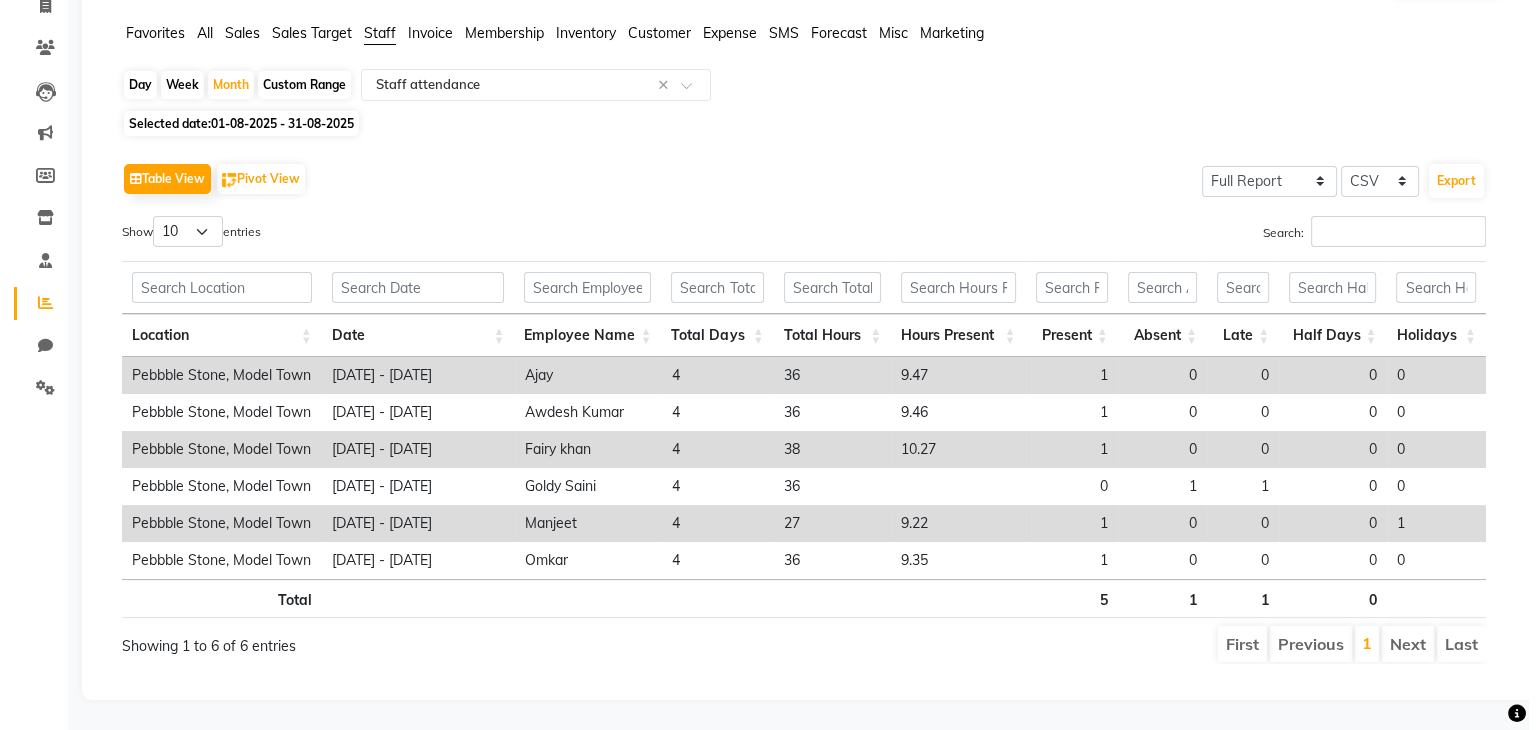 scroll, scrollTop: 0, scrollLeft: 0, axis: both 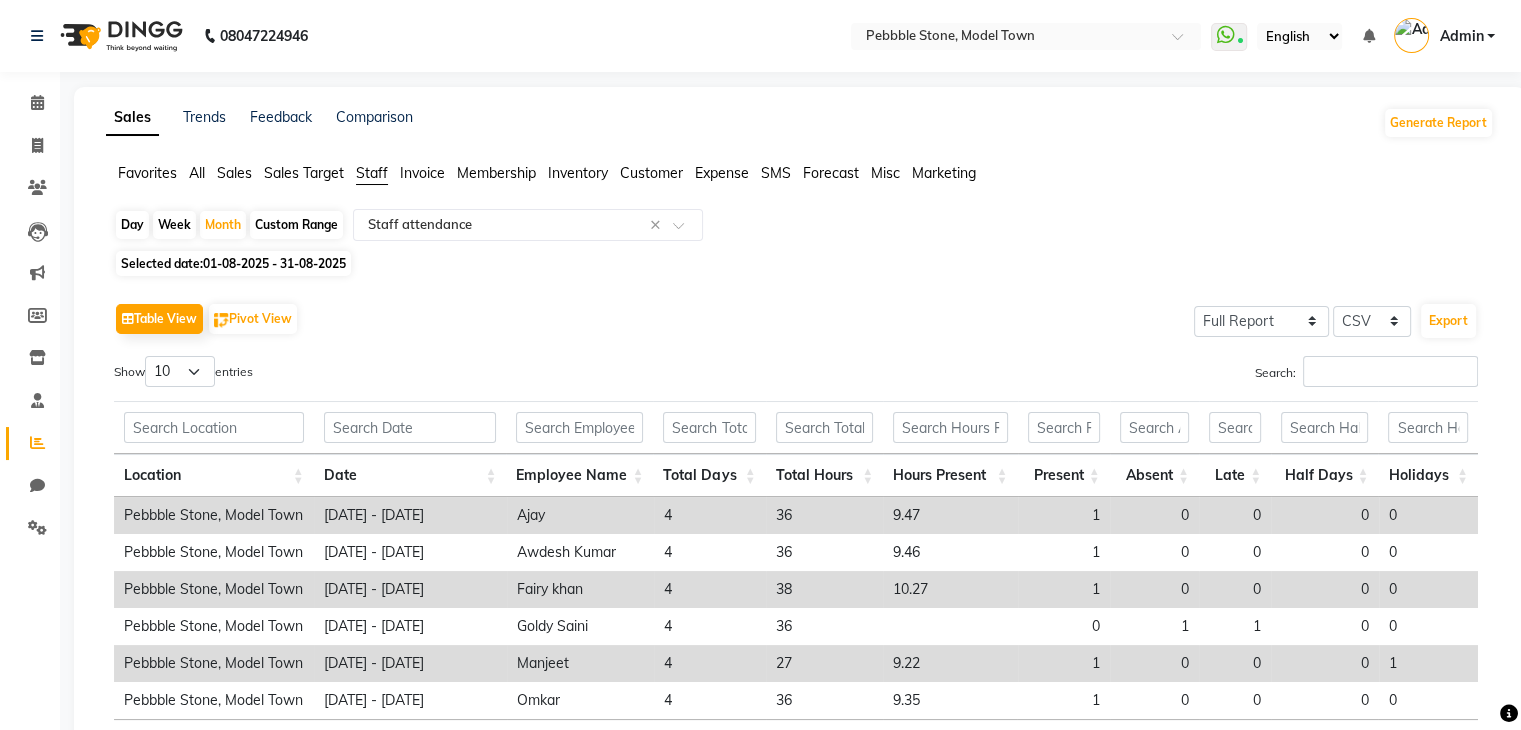 click on "WhatsApp Status  ✕ Status:  Connected Most Recent Message: [DATE]     12:14 PM Recent Service Activity: [DATE]     12:15 PM English ENGLISH Español العربية मराठी हिंदी ગુજરાતી தமிழ் 中文 Notifications nothing to show Admin Manage Profile Change Password Sign out  Version:3.15.11" at bounding box center (1026, 36) 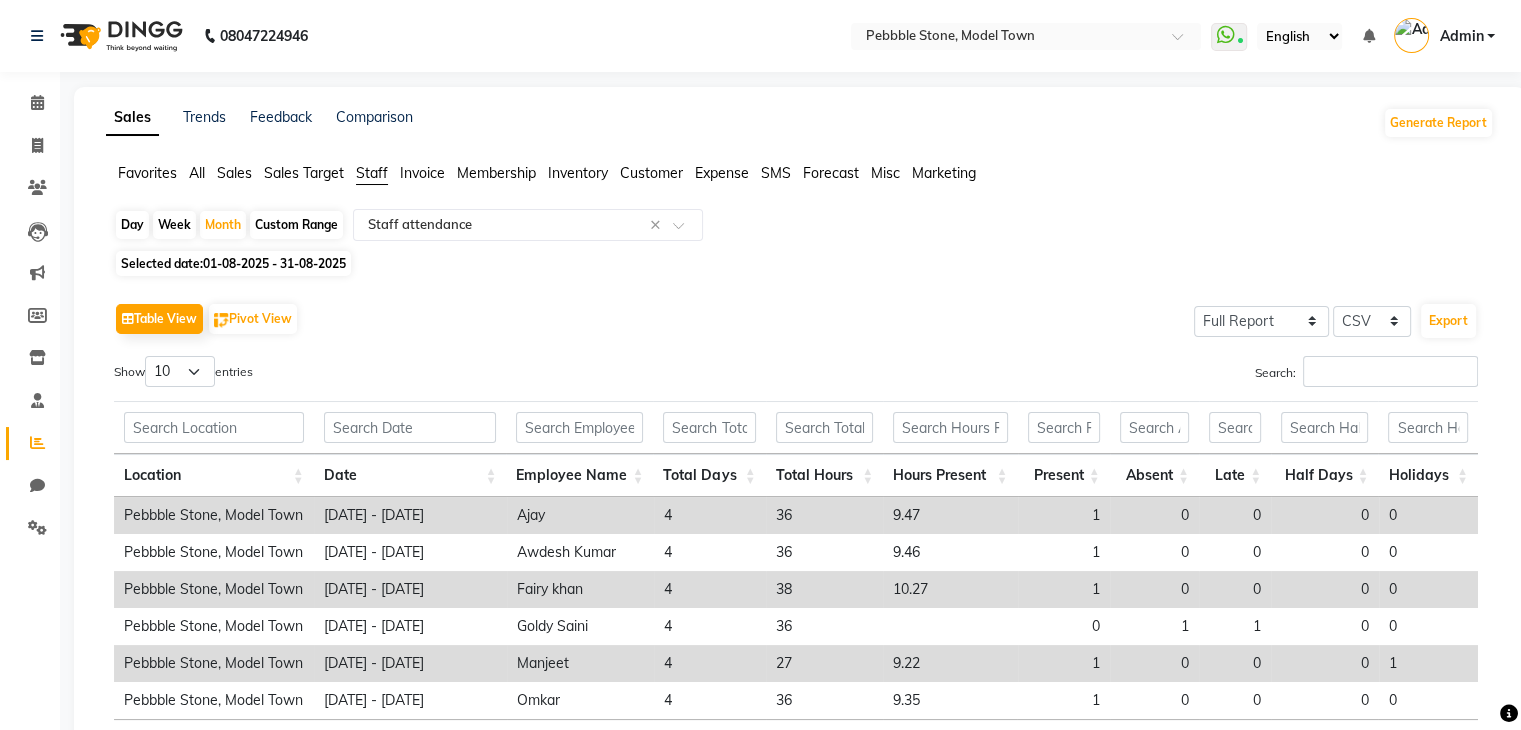 click on "Admin" at bounding box center [1444, 36] 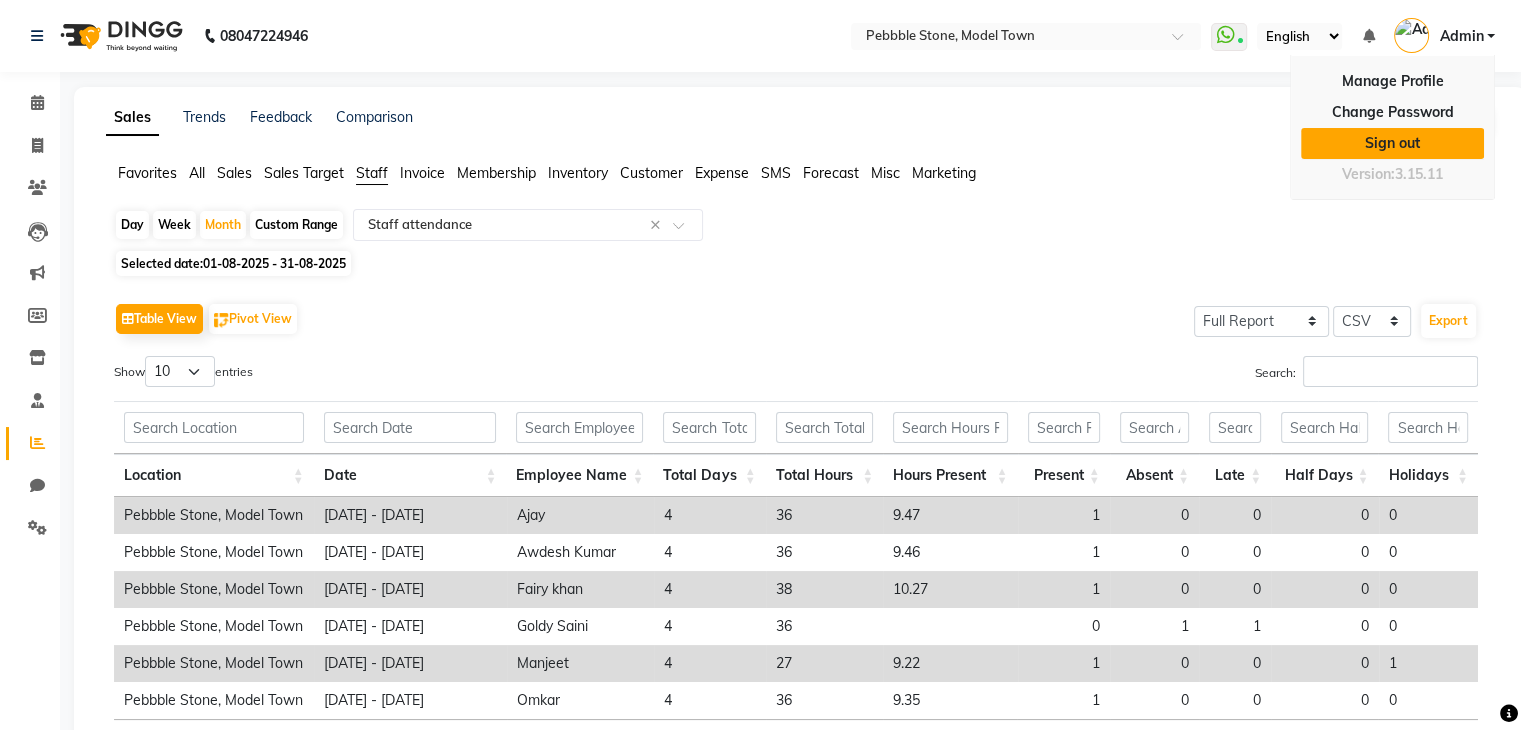 click on "Sign out" at bounding box center [1392, 143] 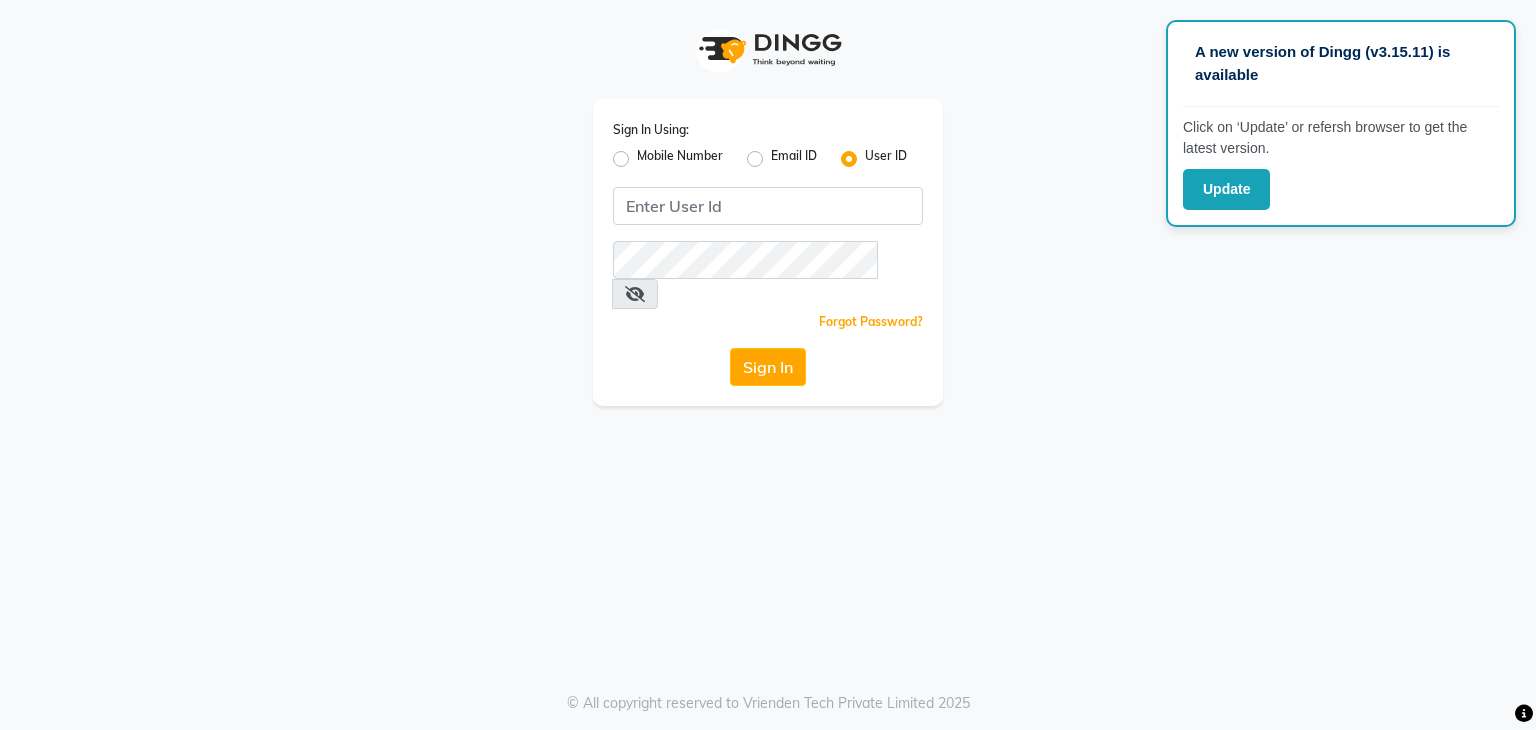 click on "Mobile Number" 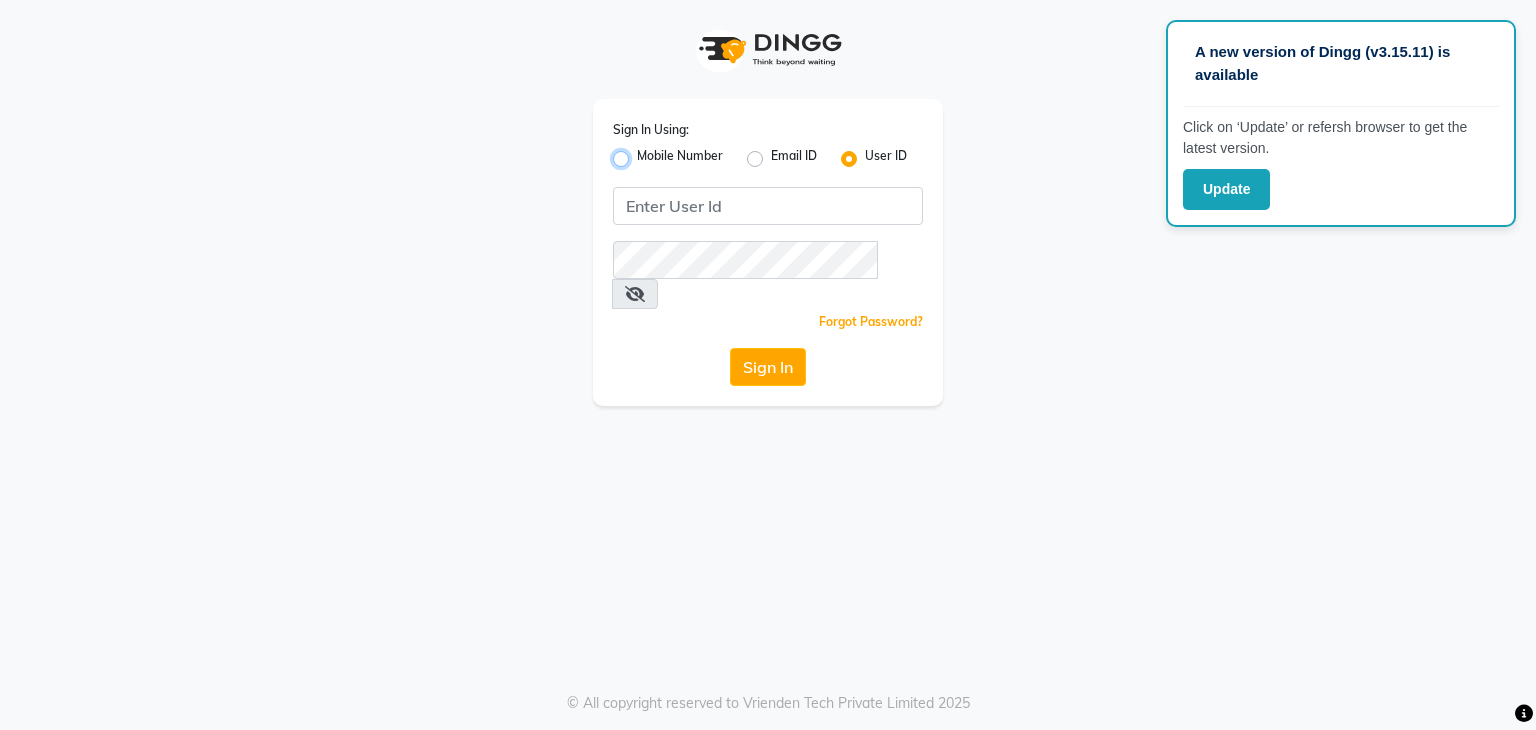 click on "Mobile Number" at bounding box center [643, 153] 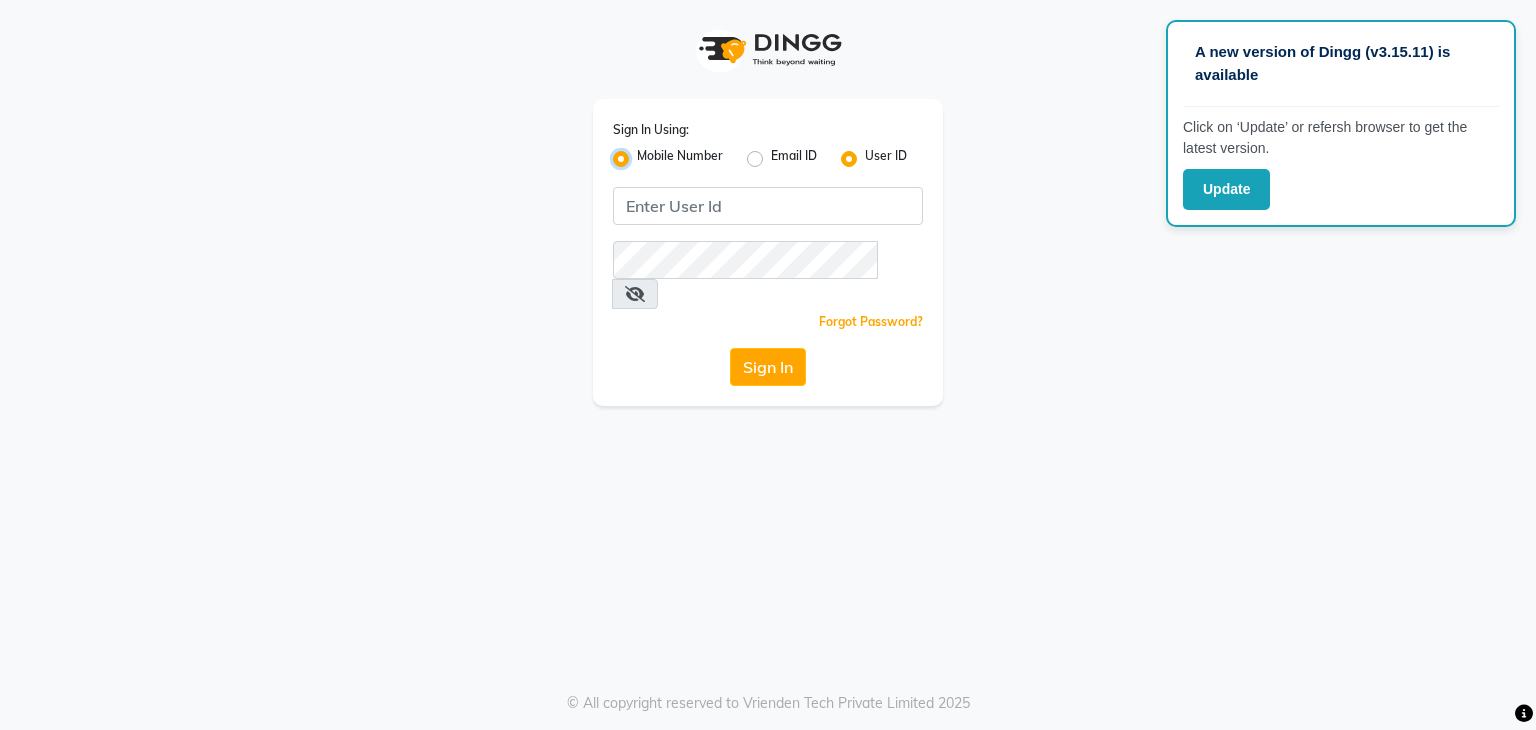 radio on "false" 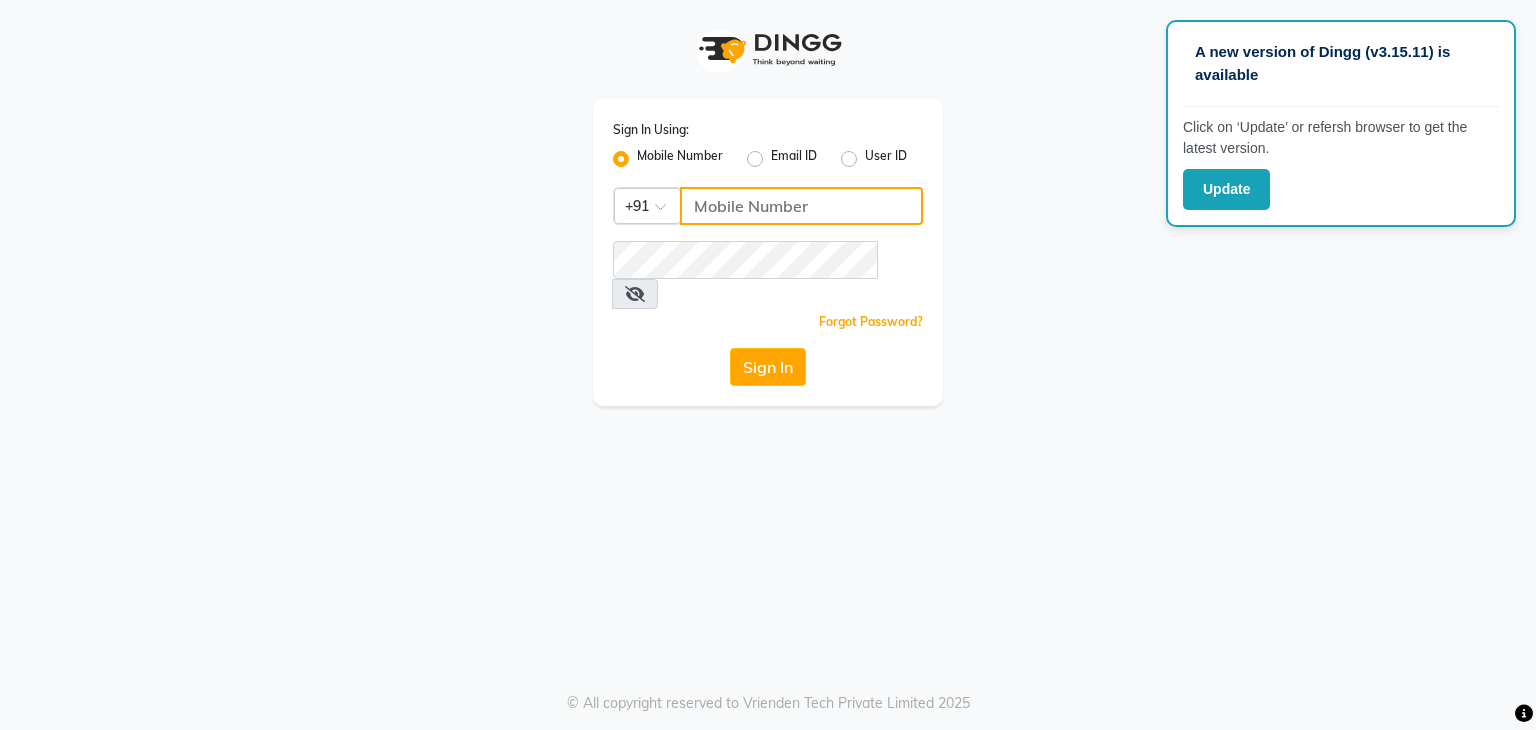 click 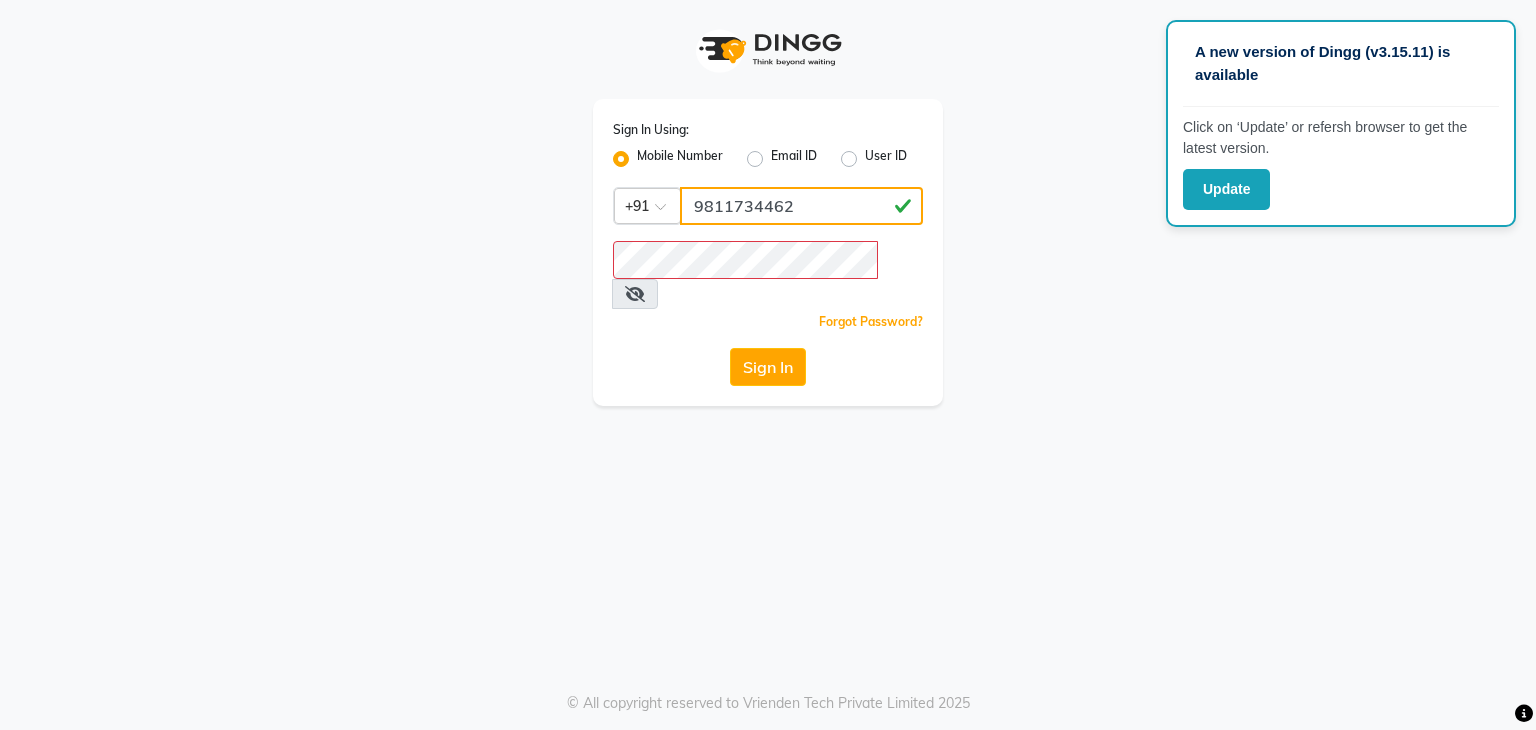 type on "[PHONE]" 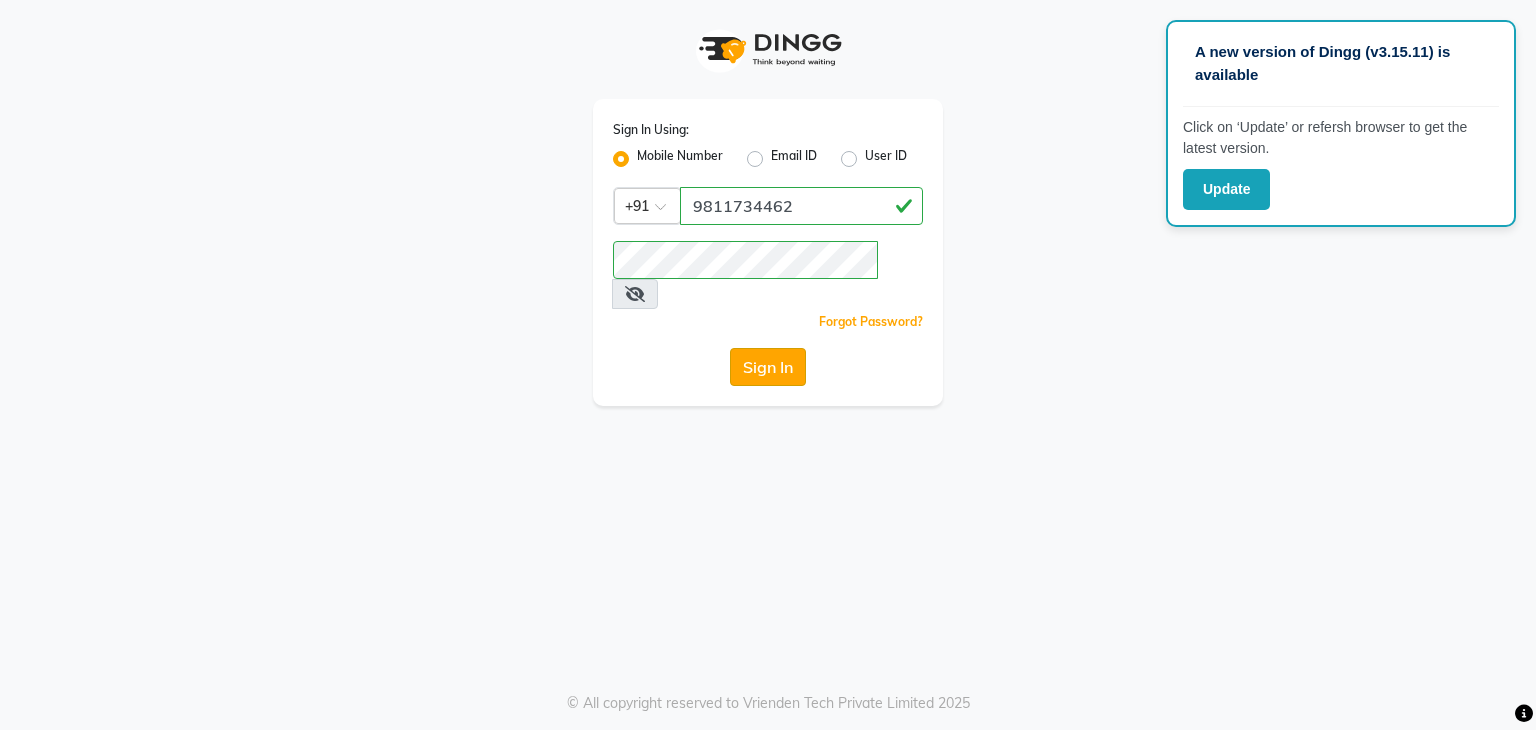 click on "Sign In" 